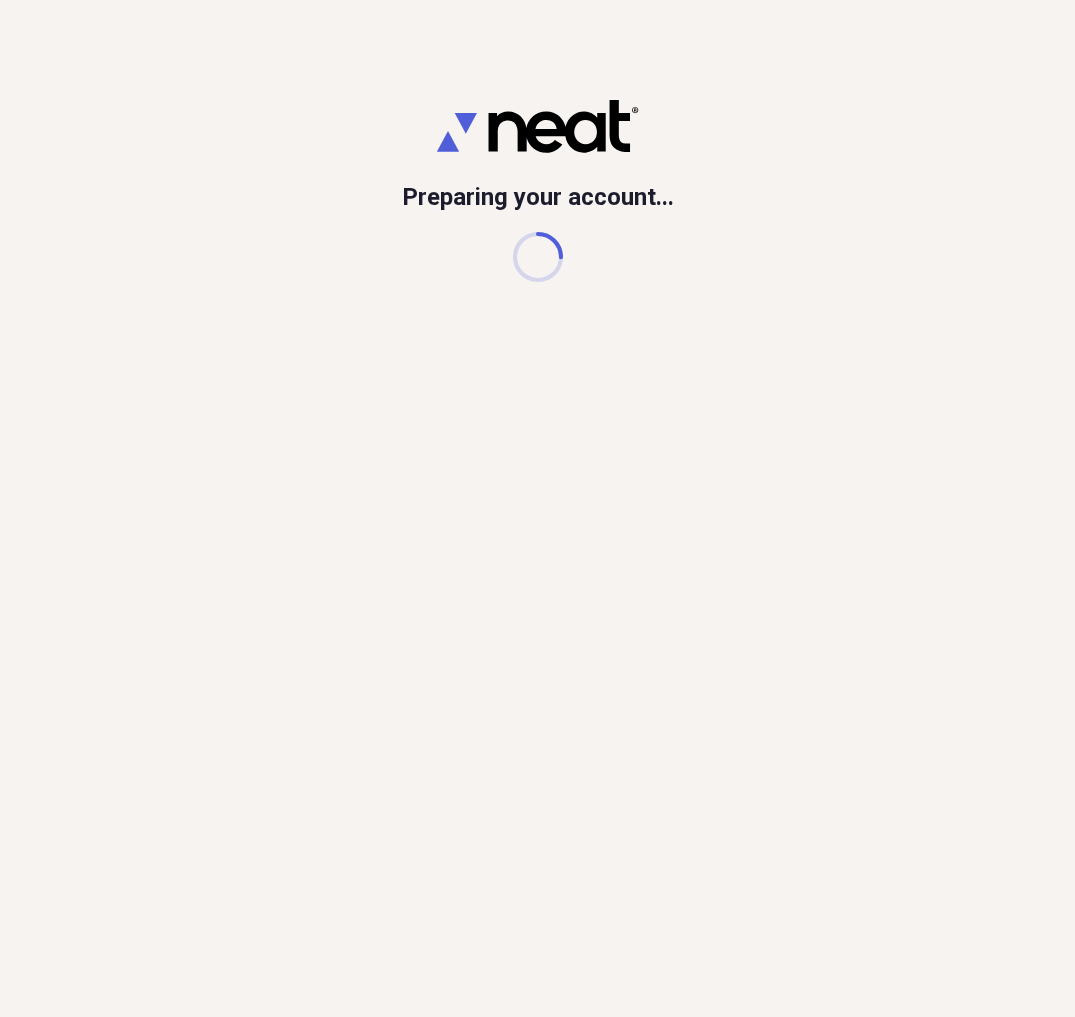scroll, scrollTop: 0, scrollLeft: 0, axis: both 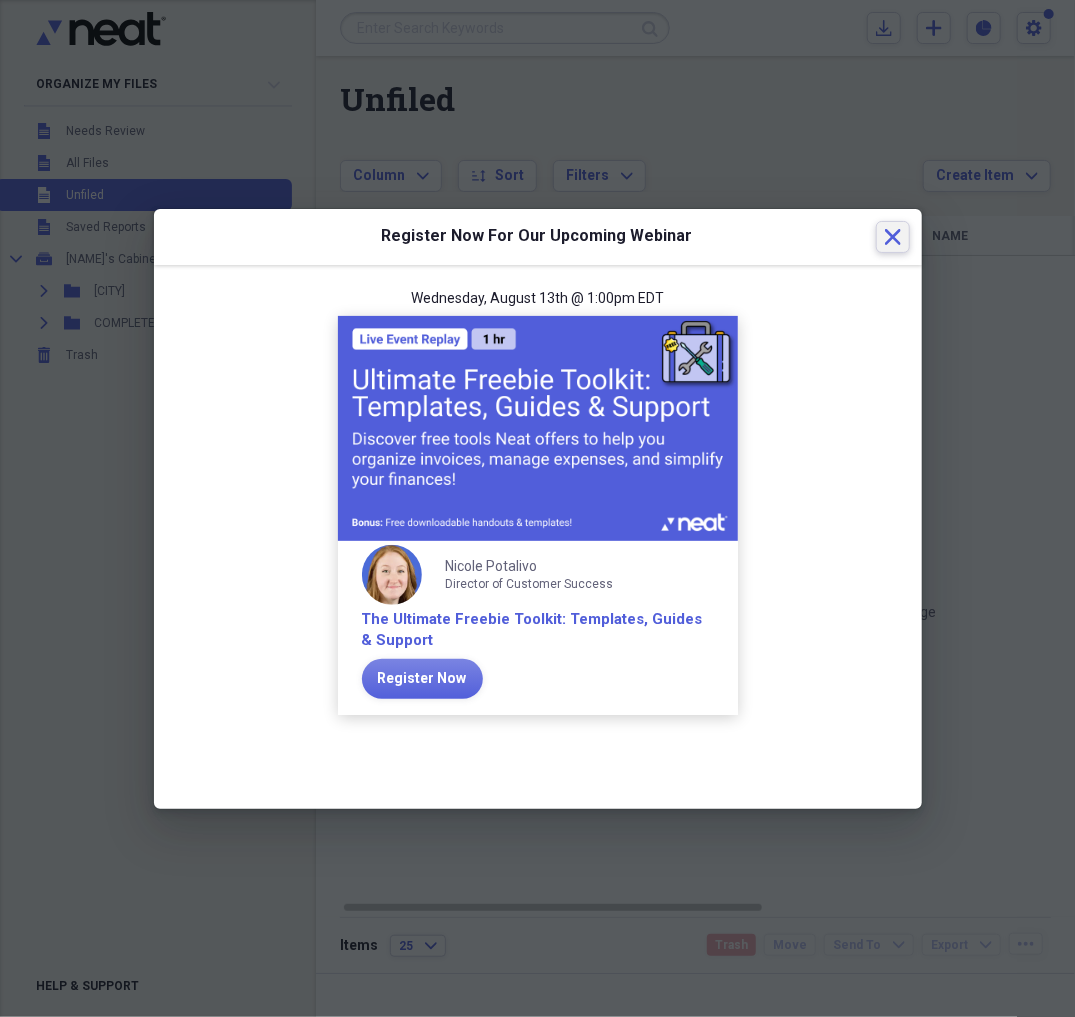 click on "Close" at bounding box center [893, 237] 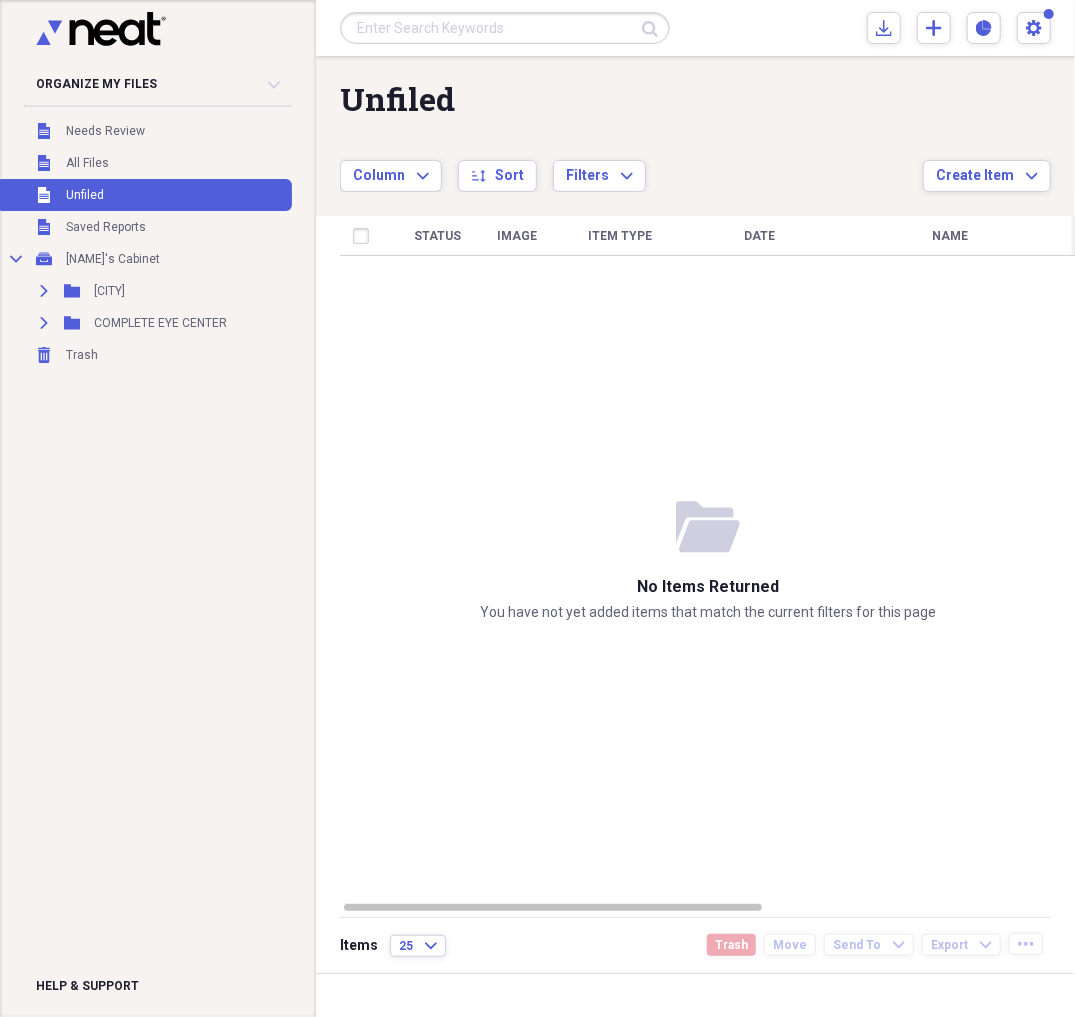 click at bounding box center [505, 28] 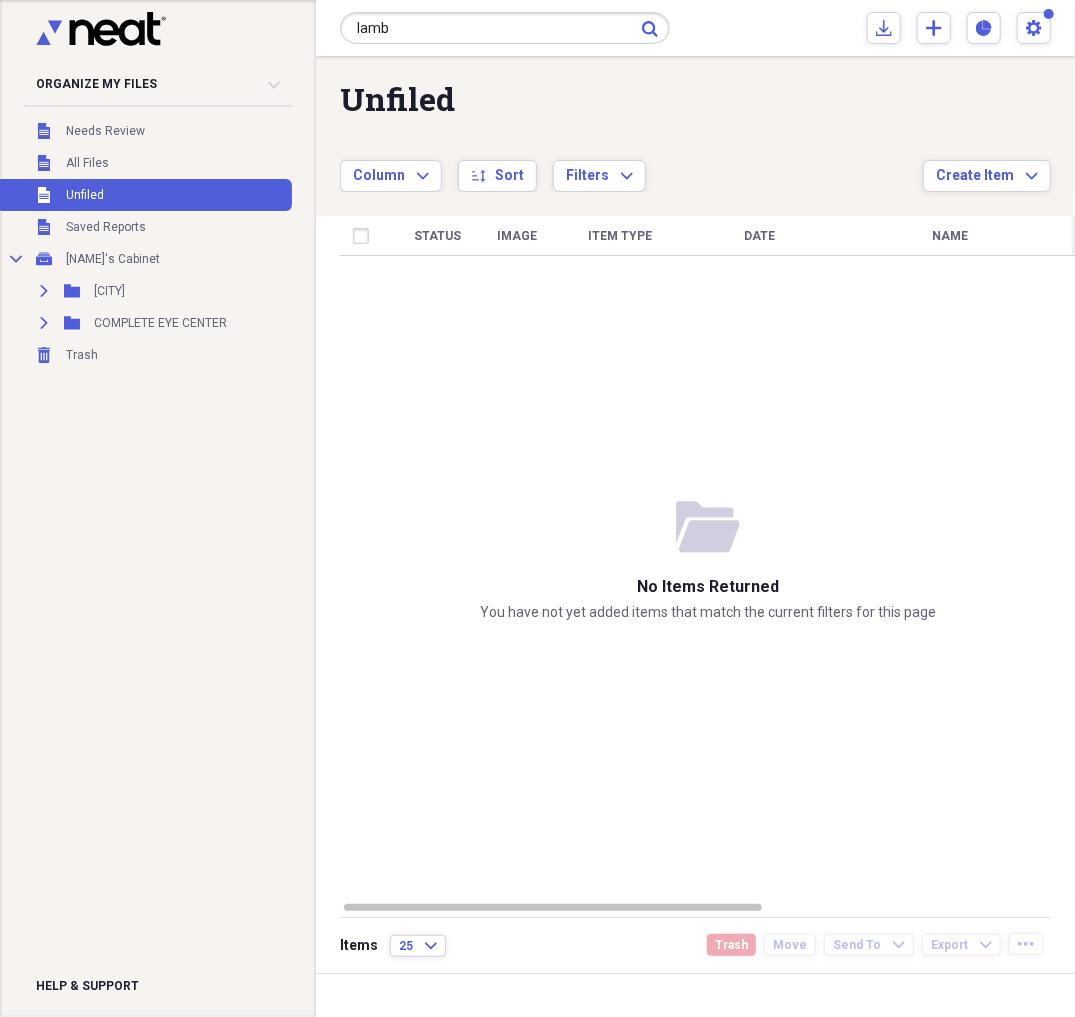 type on "lamb" 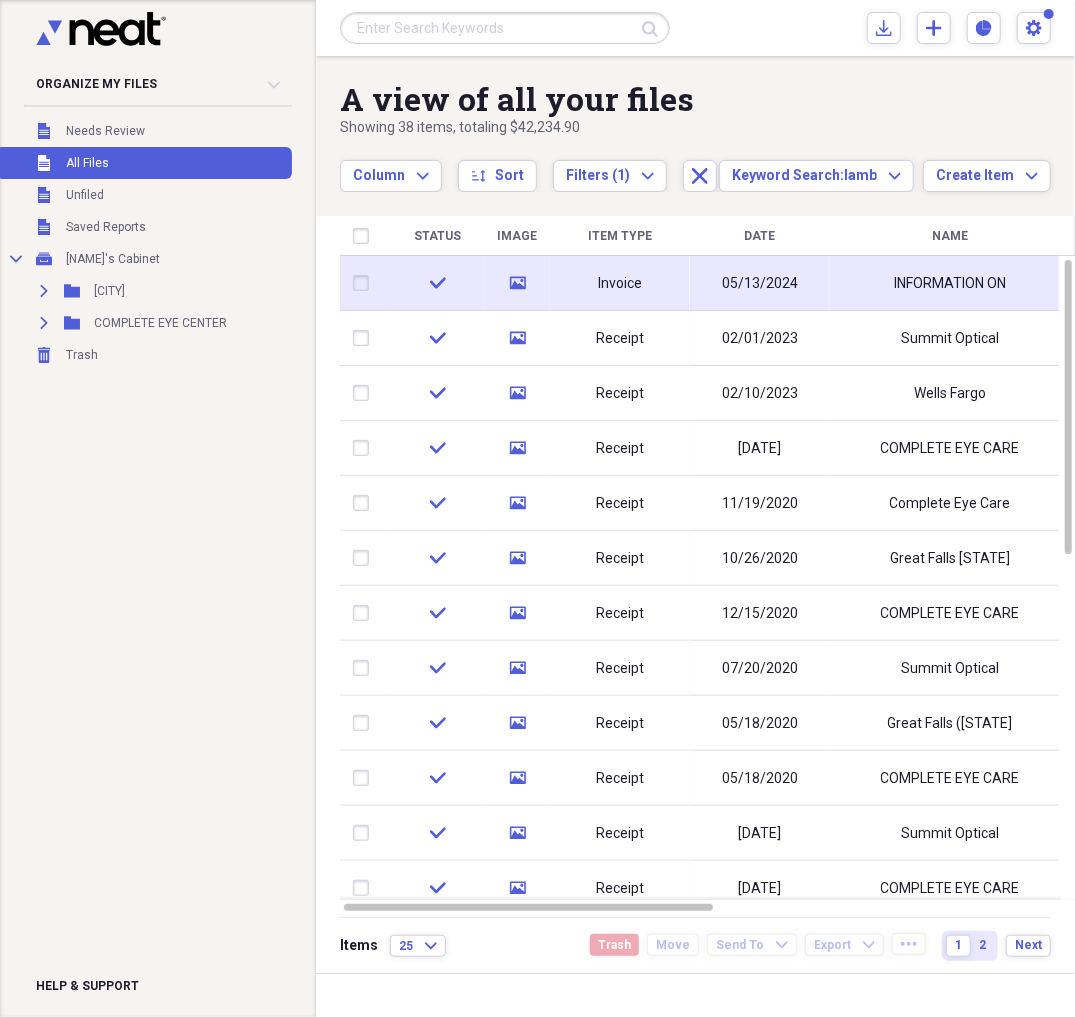 click on "Invoice" at bounding box center [620, 283] 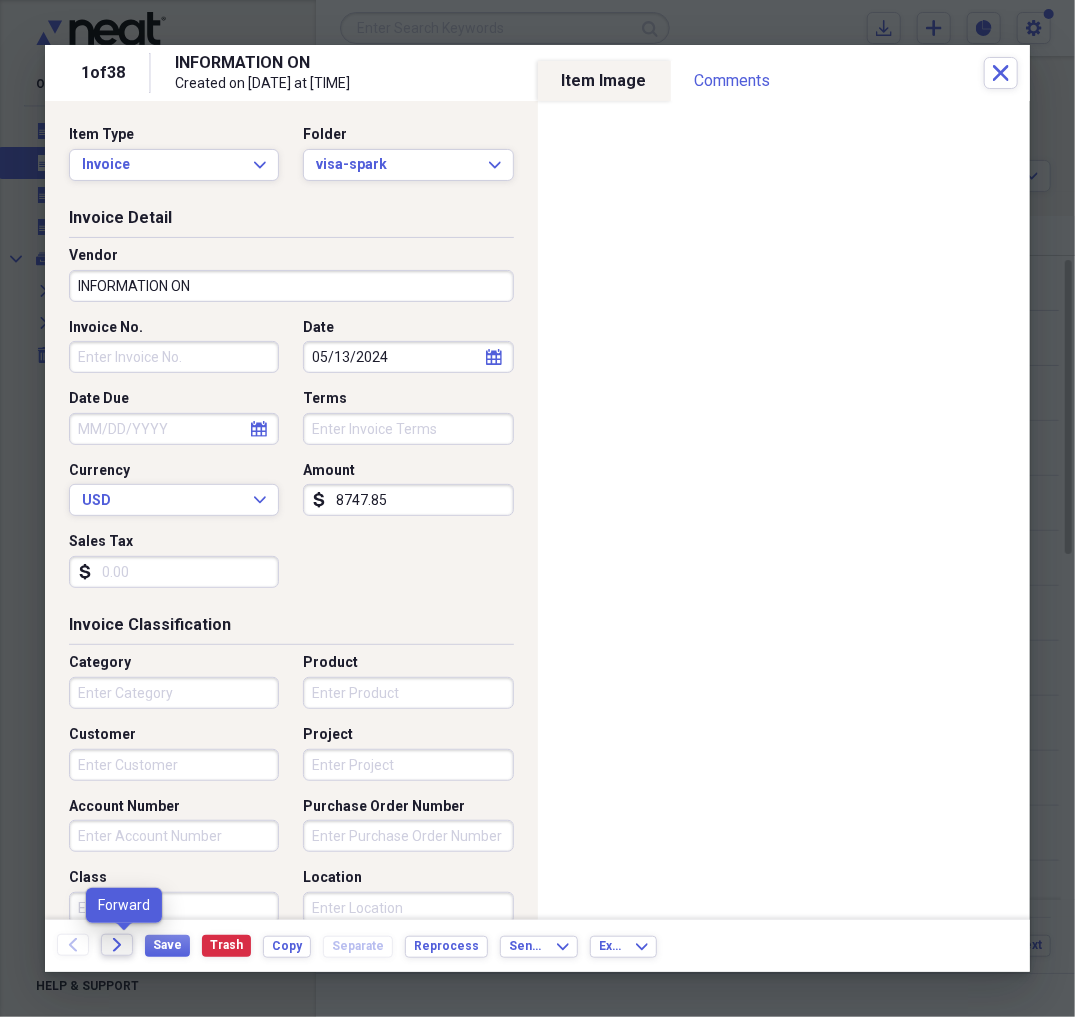 click on "Forward" 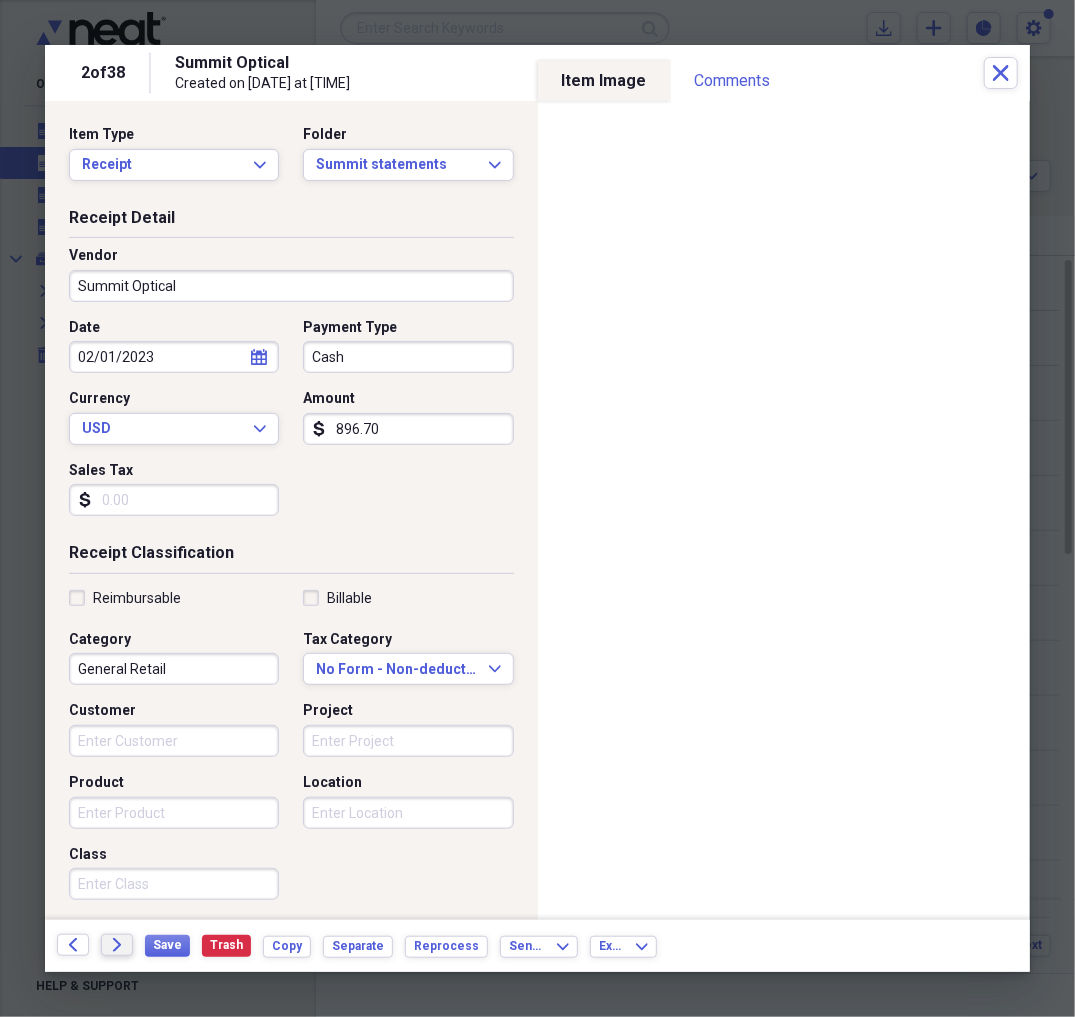click on "Forward" at bounding box center [117, 945] 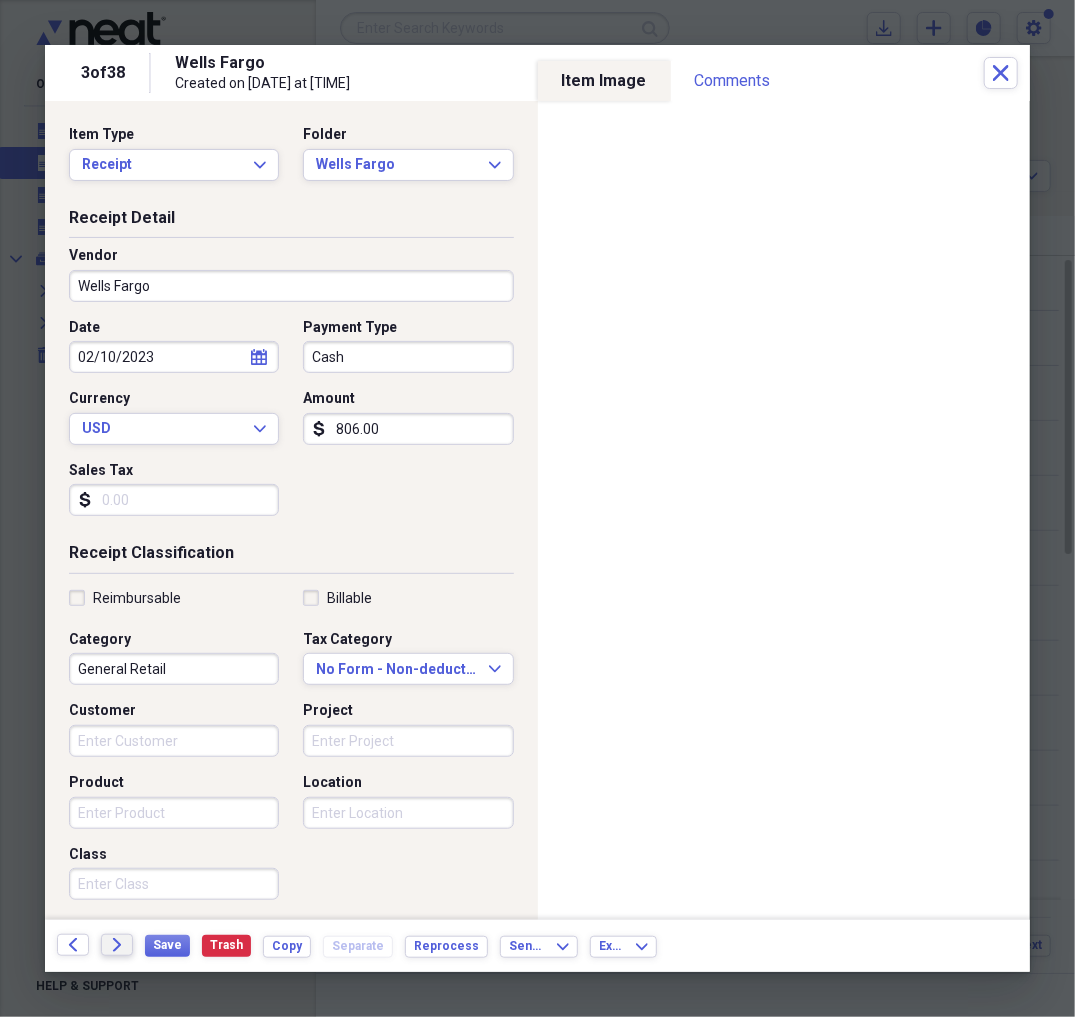 click on "Forward" at bounding box center (117, 945) 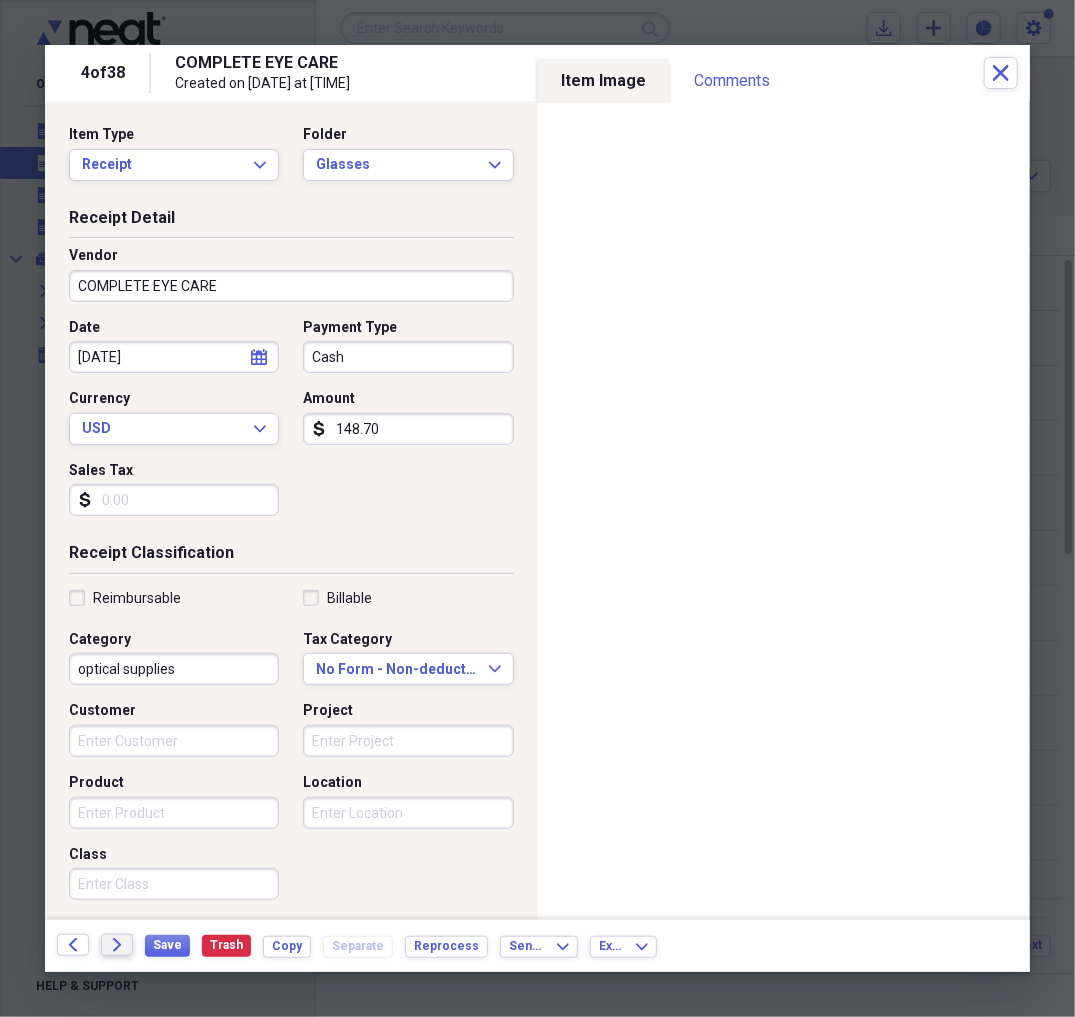 click on "Forward" 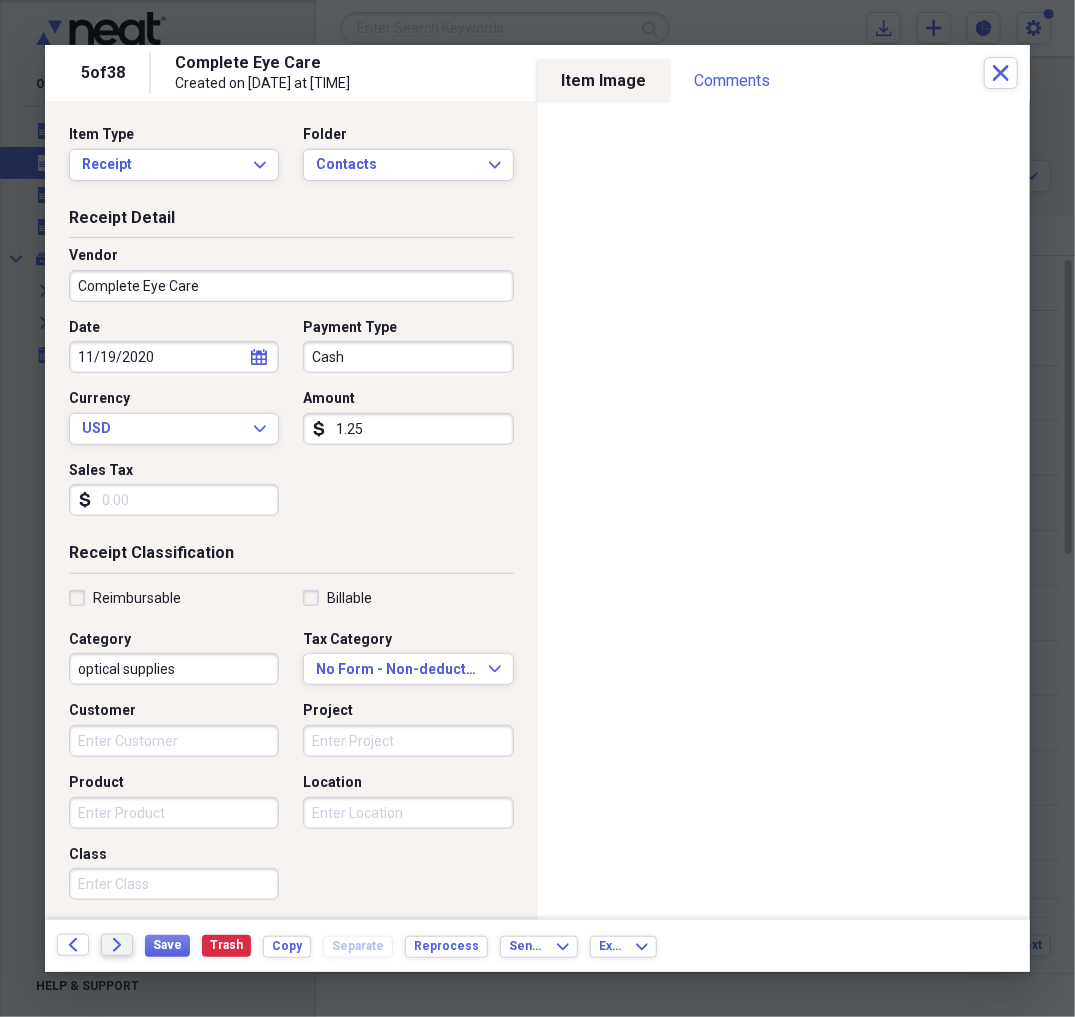 click 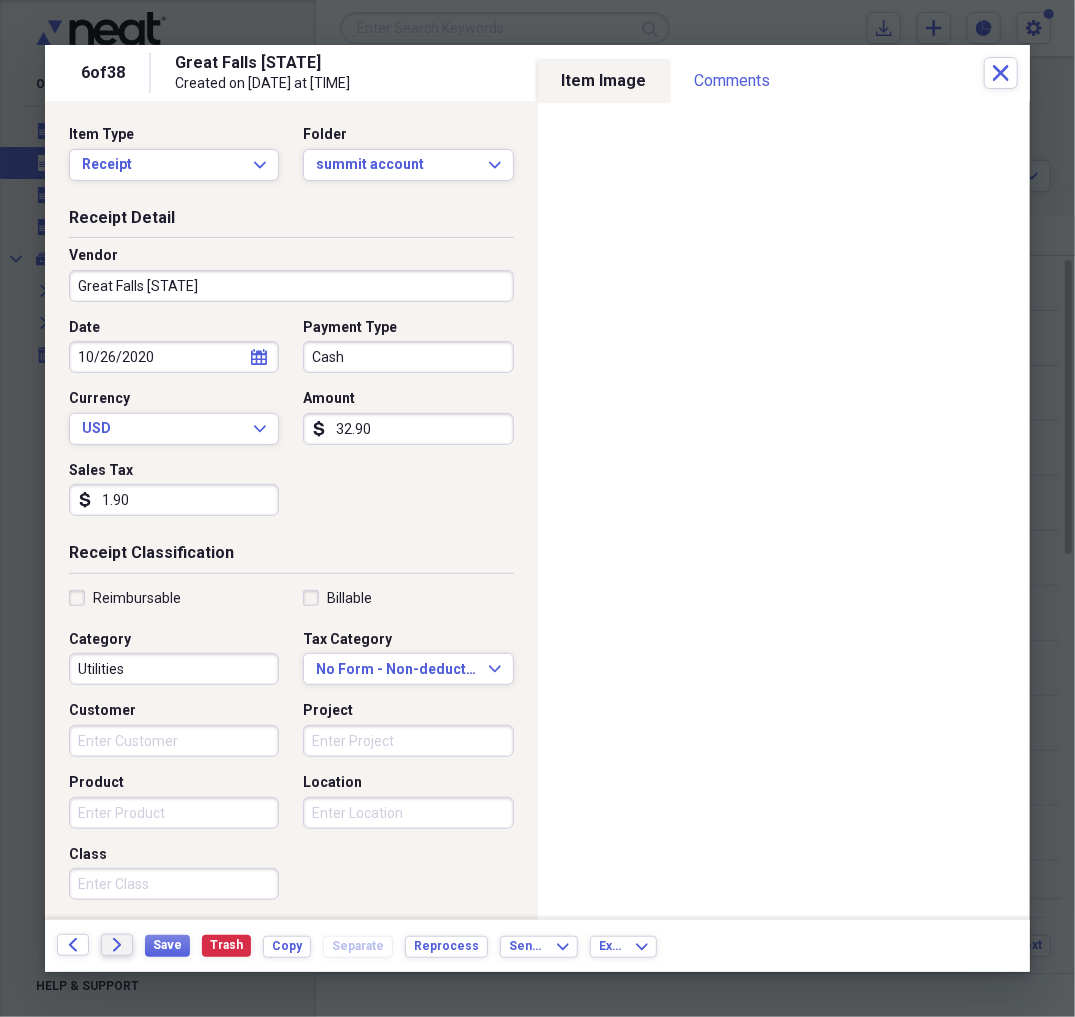 click 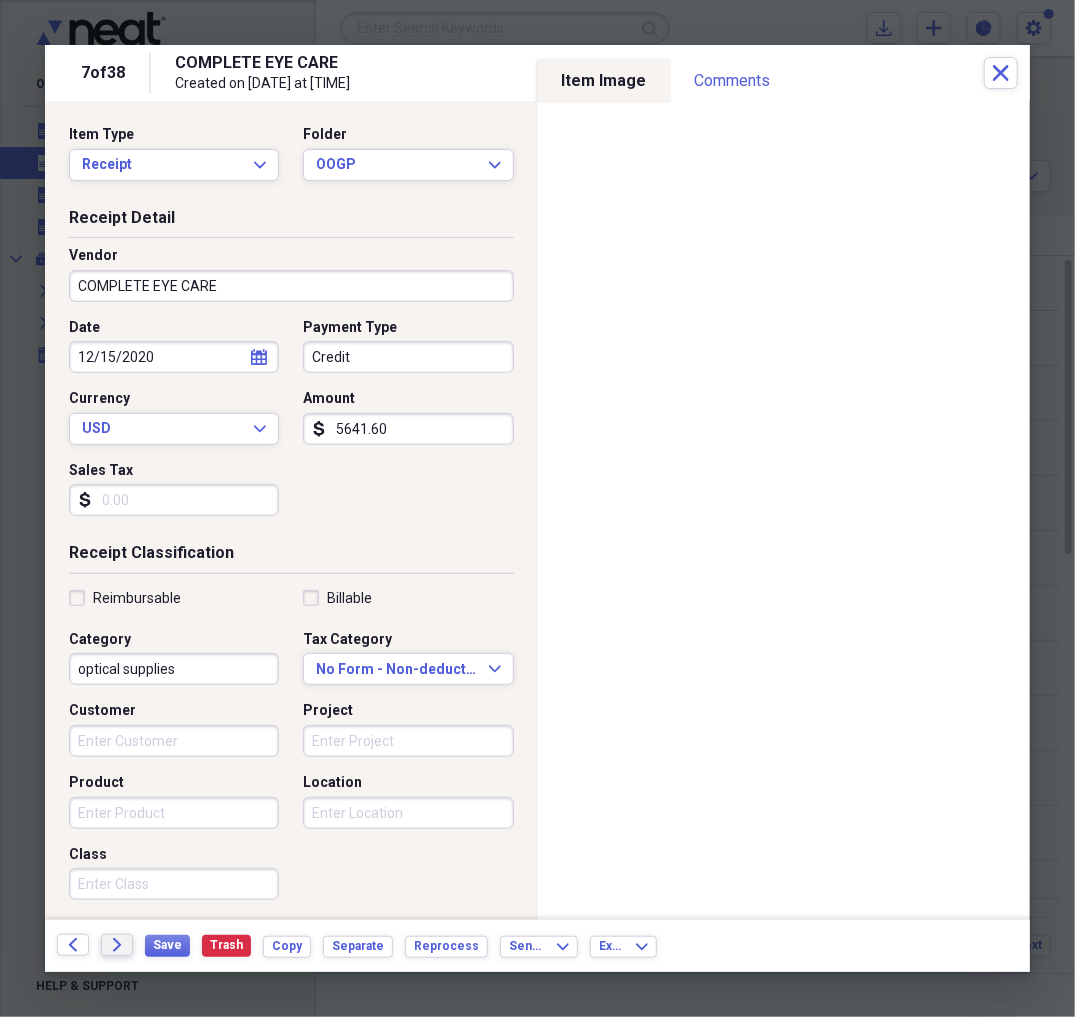 click 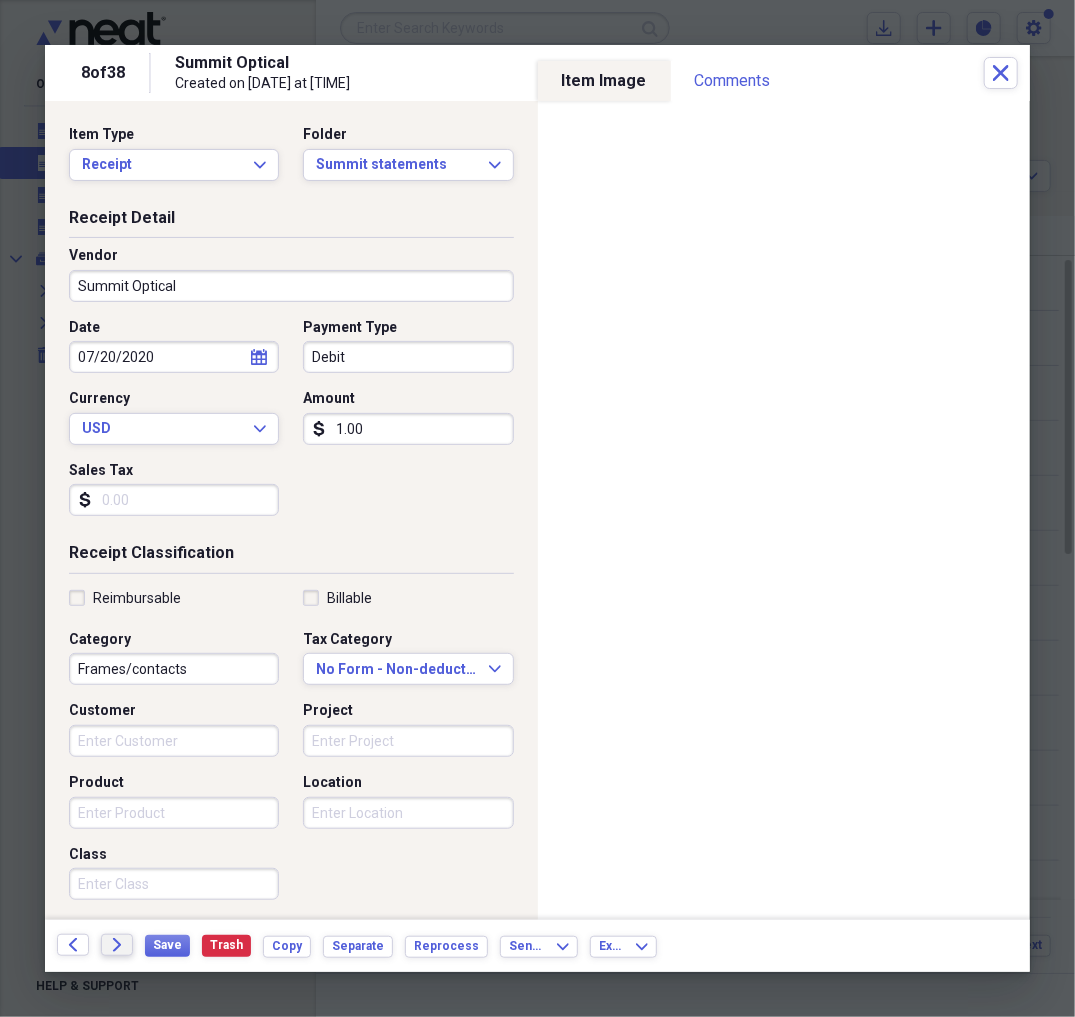 click 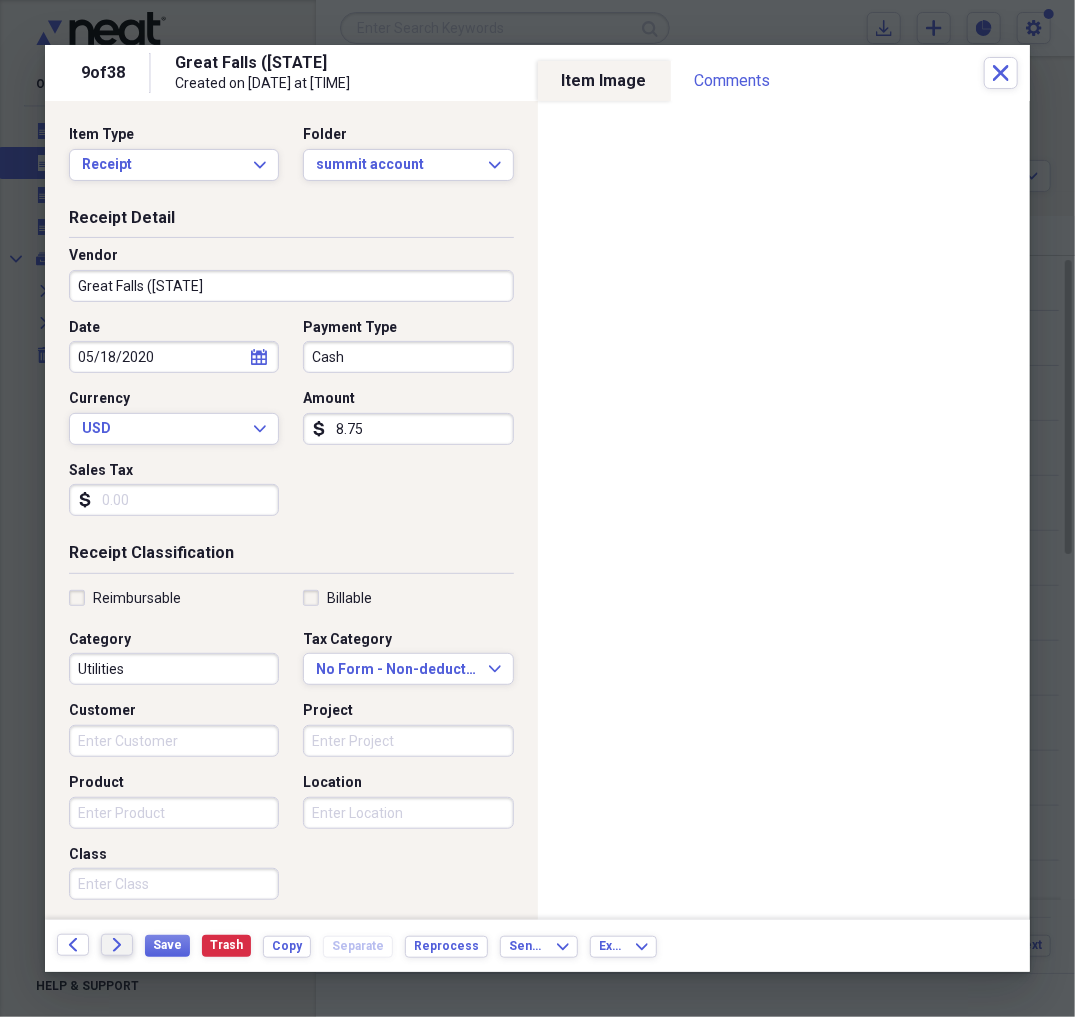 click 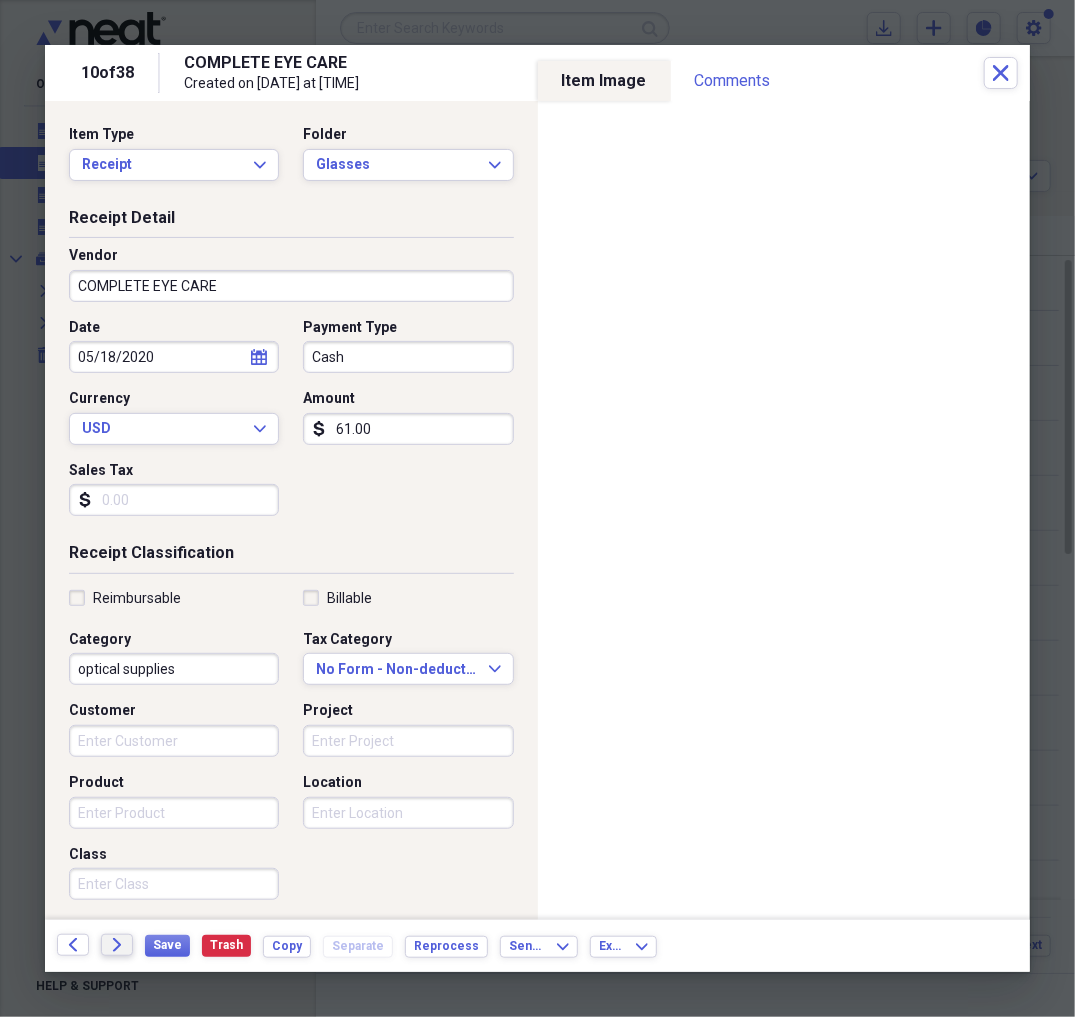 click 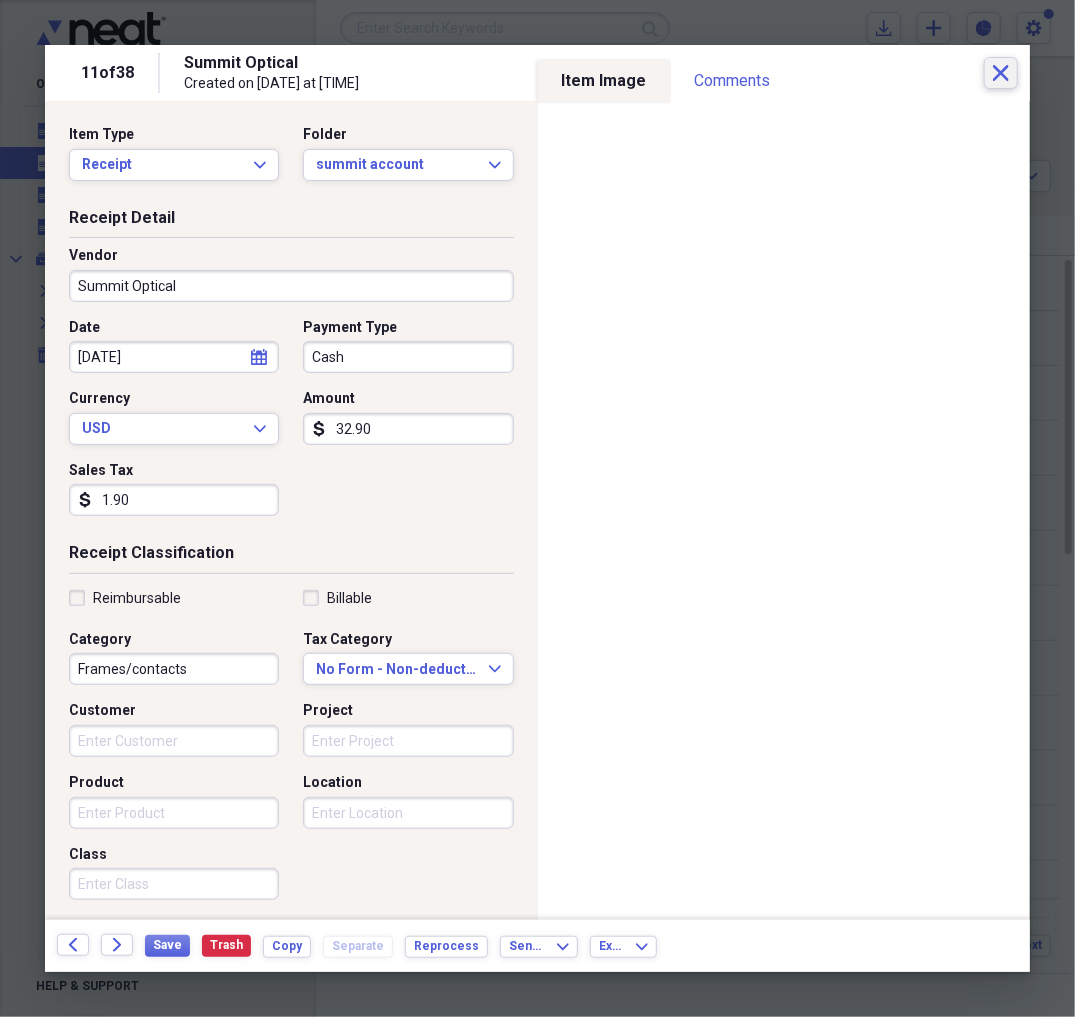 click on "Close" at bounding box center (1001, 73) 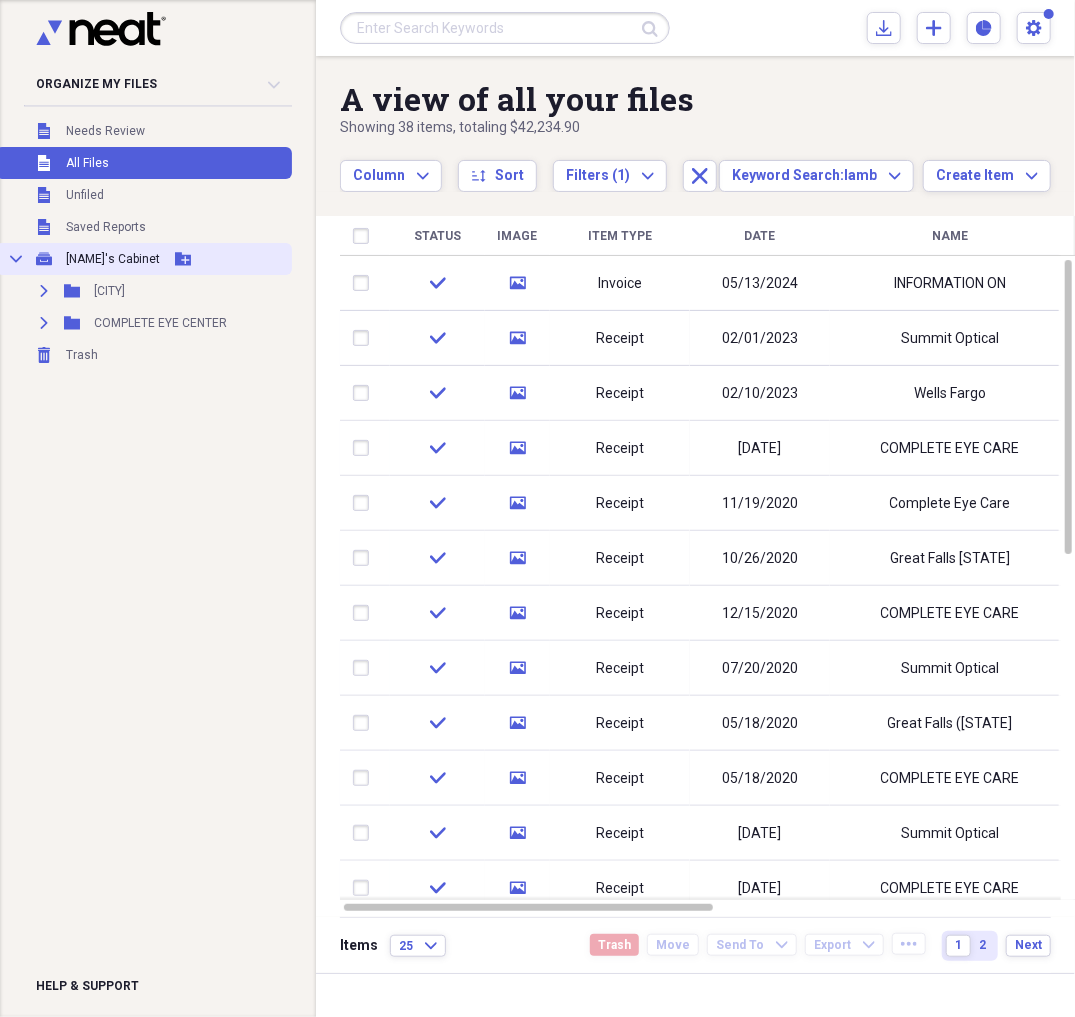 click on "[NAME]'s Cabinet" at bounding box center (113, 259) 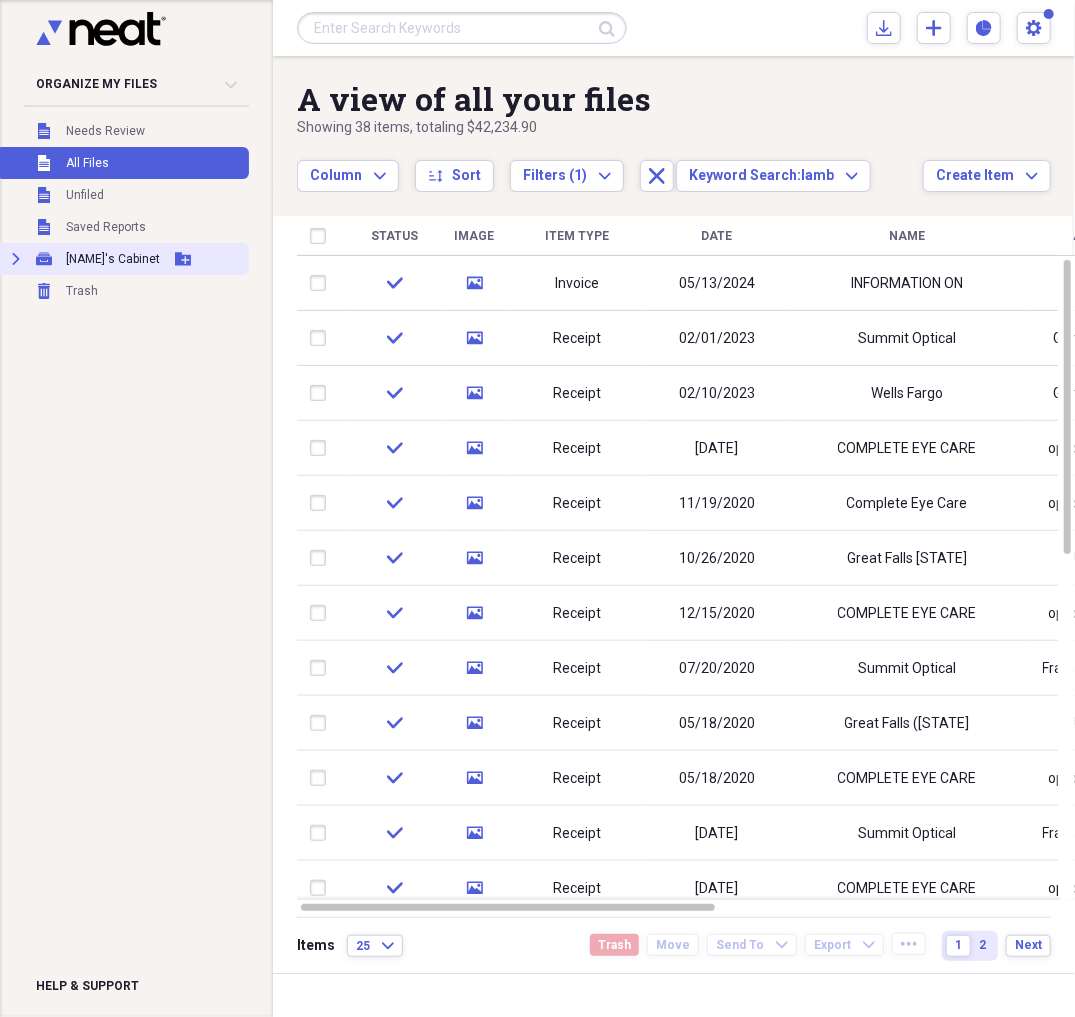 click on "[NAME]'s Cabinet" at bounding box center (113, 259) 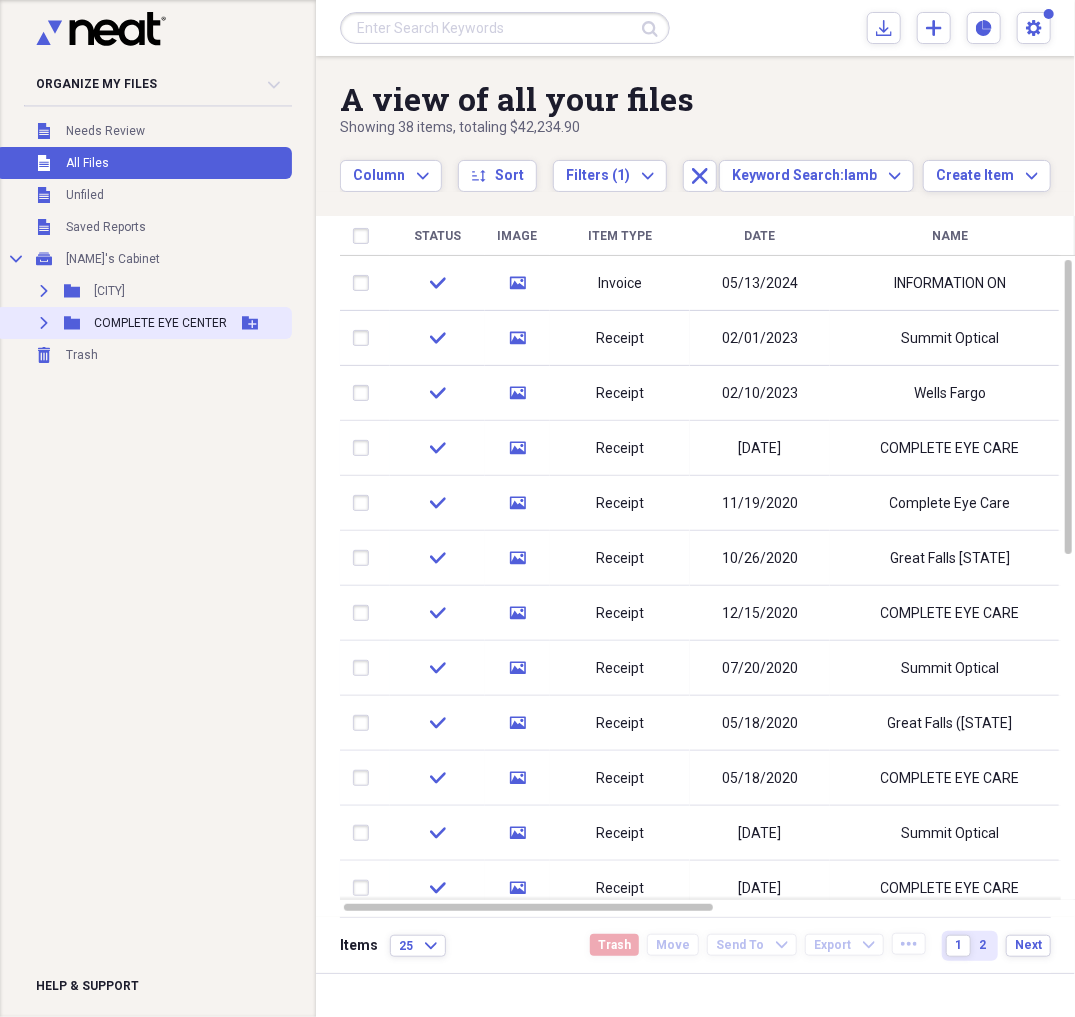 click on "COMPLETE EYE CENTER" at bounding box center (160, 323) 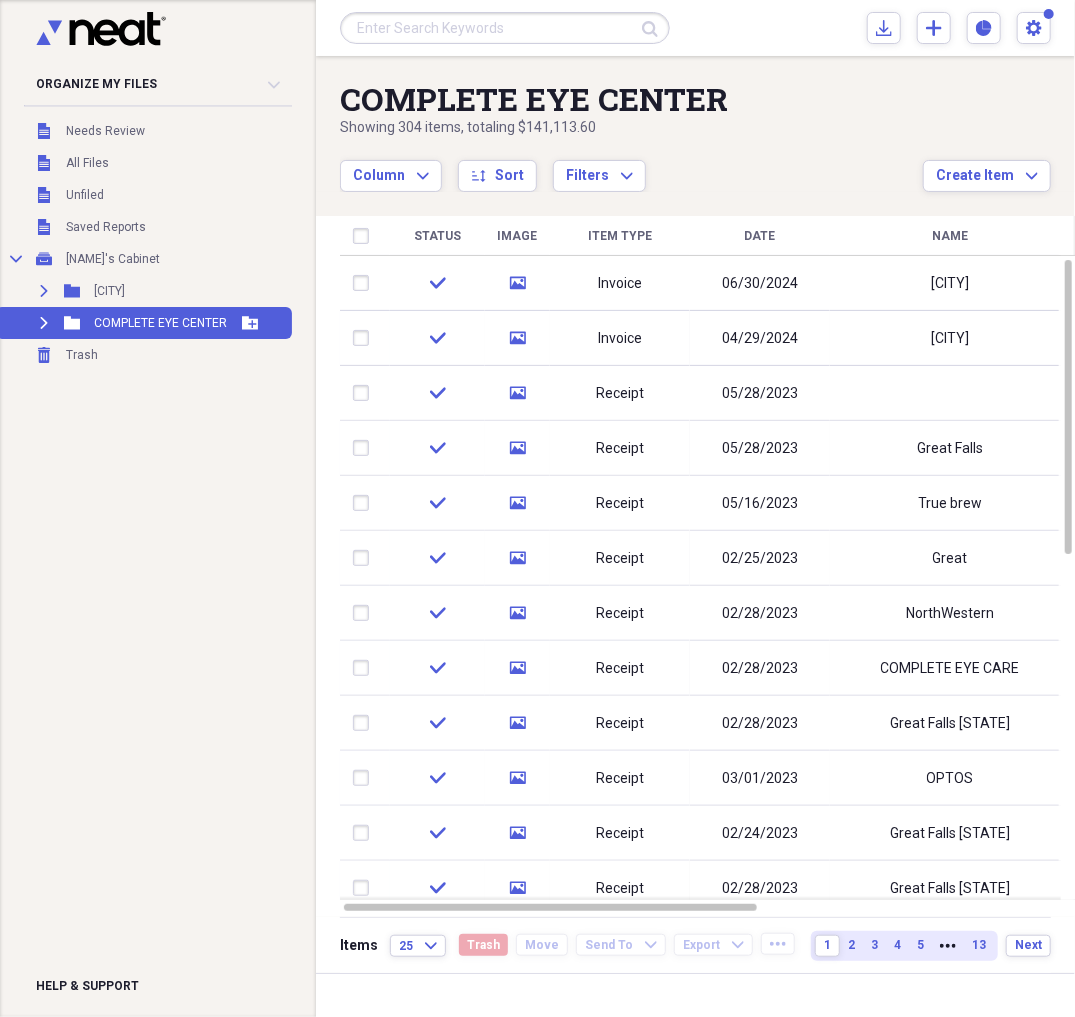 click on "Expand" 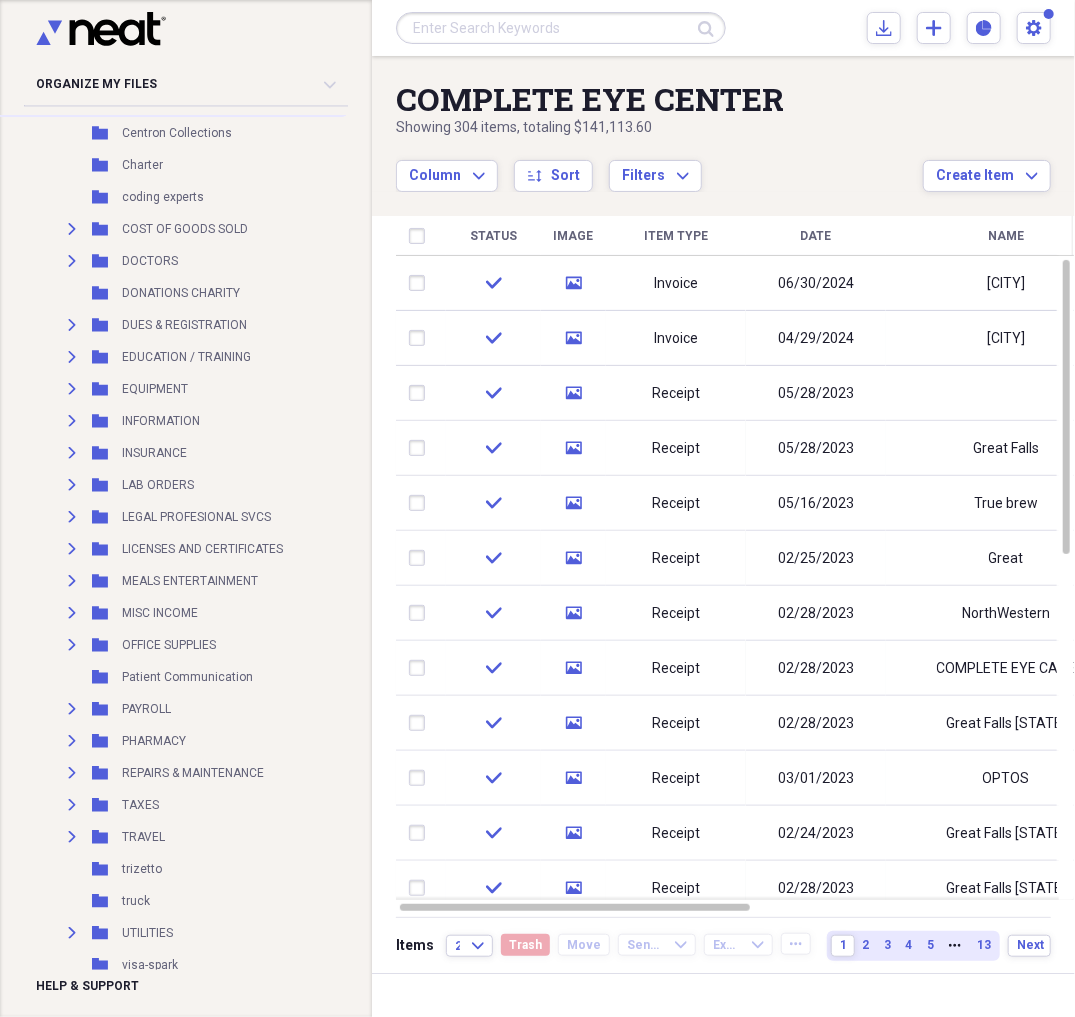 scroll, scrollTop: 348, scrollLeft: 0, axis: vertical 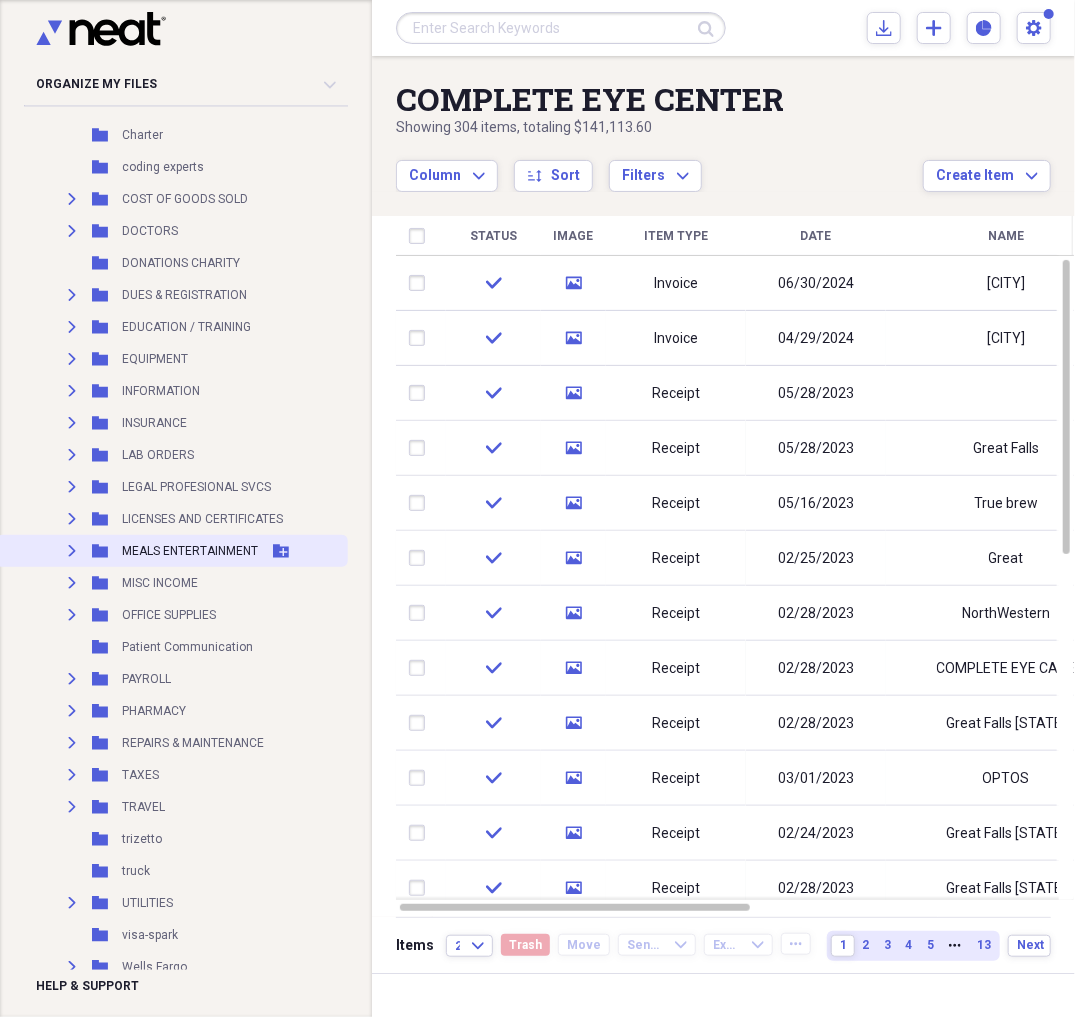 click on "Expand Folder MEALS ENTERTAINMENT Add Folder" at bounding box center [172, 551] 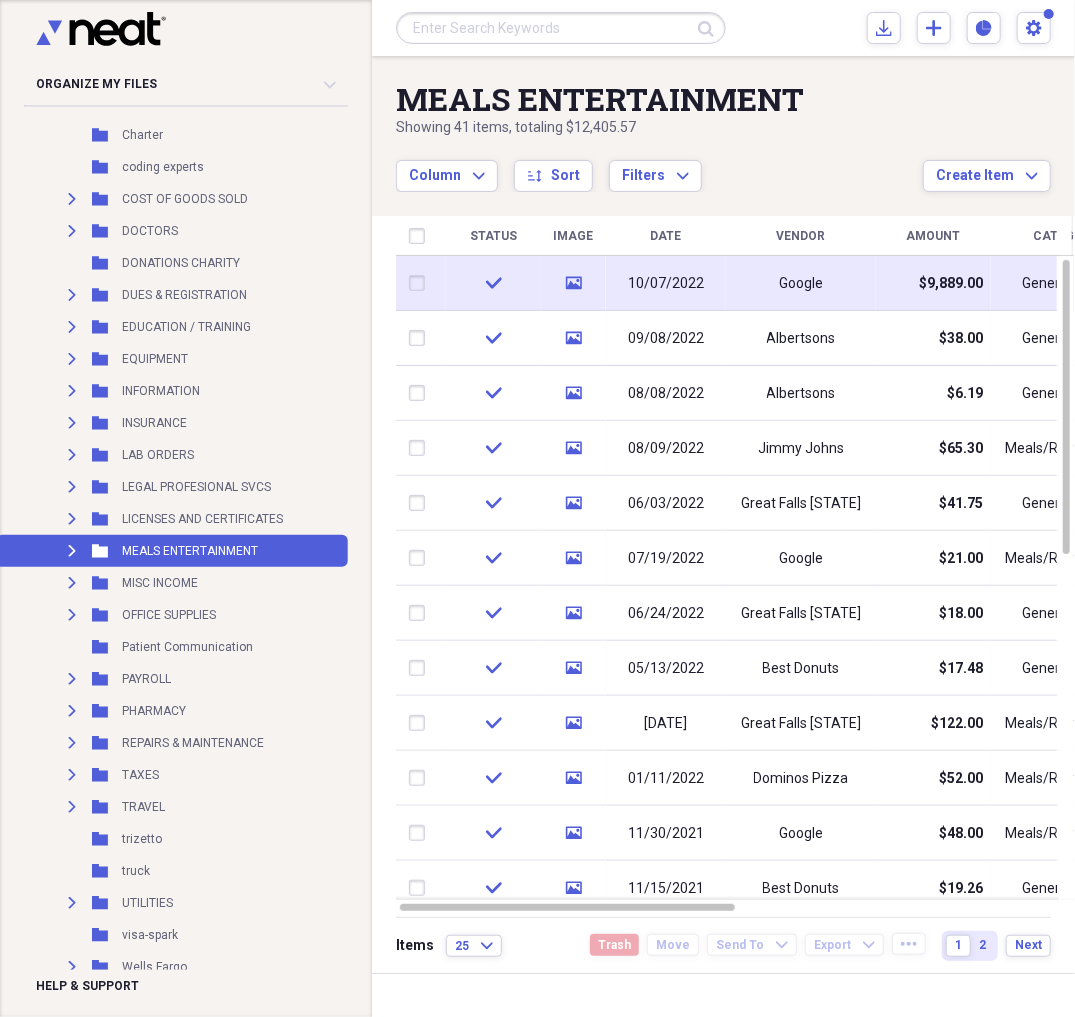 click on "10/07/2022" at bounding box center (666, 284) 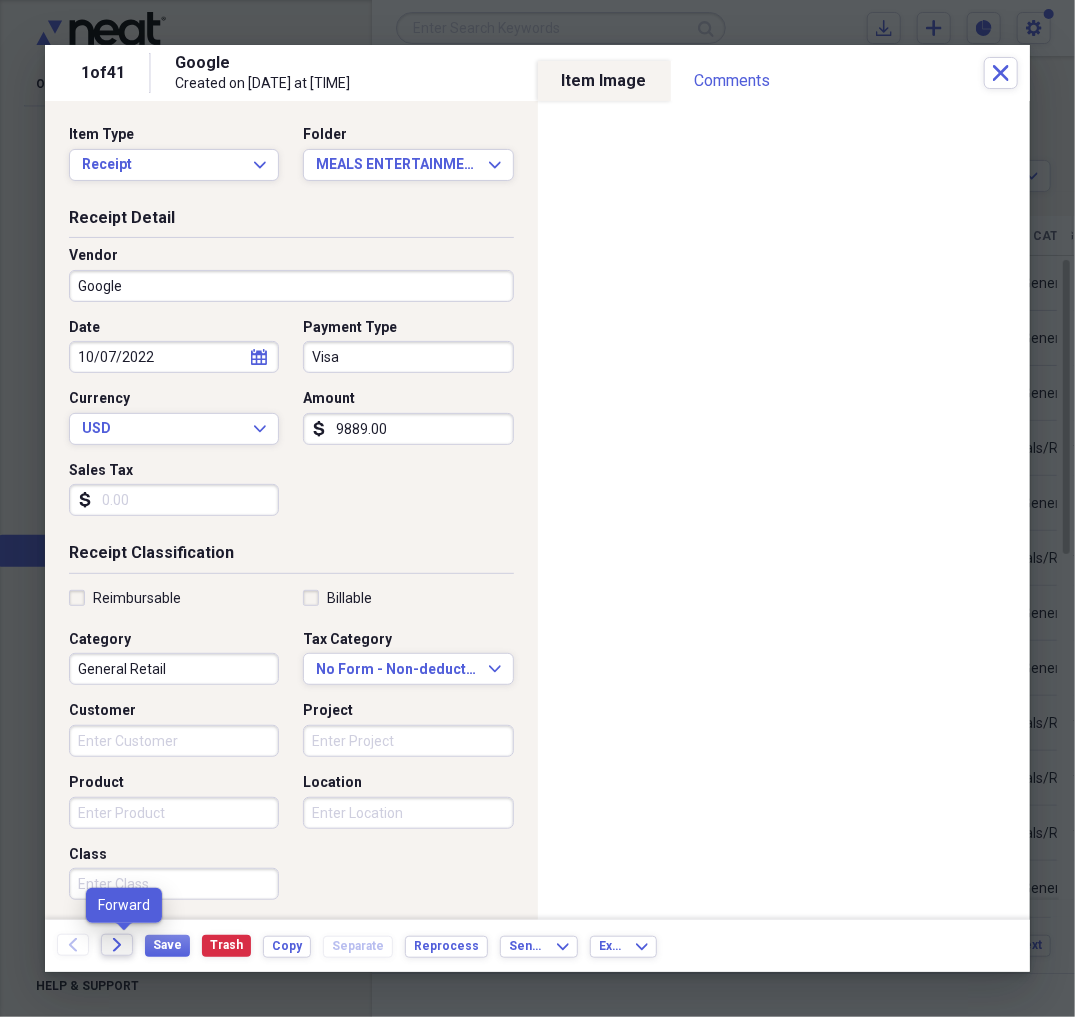 click 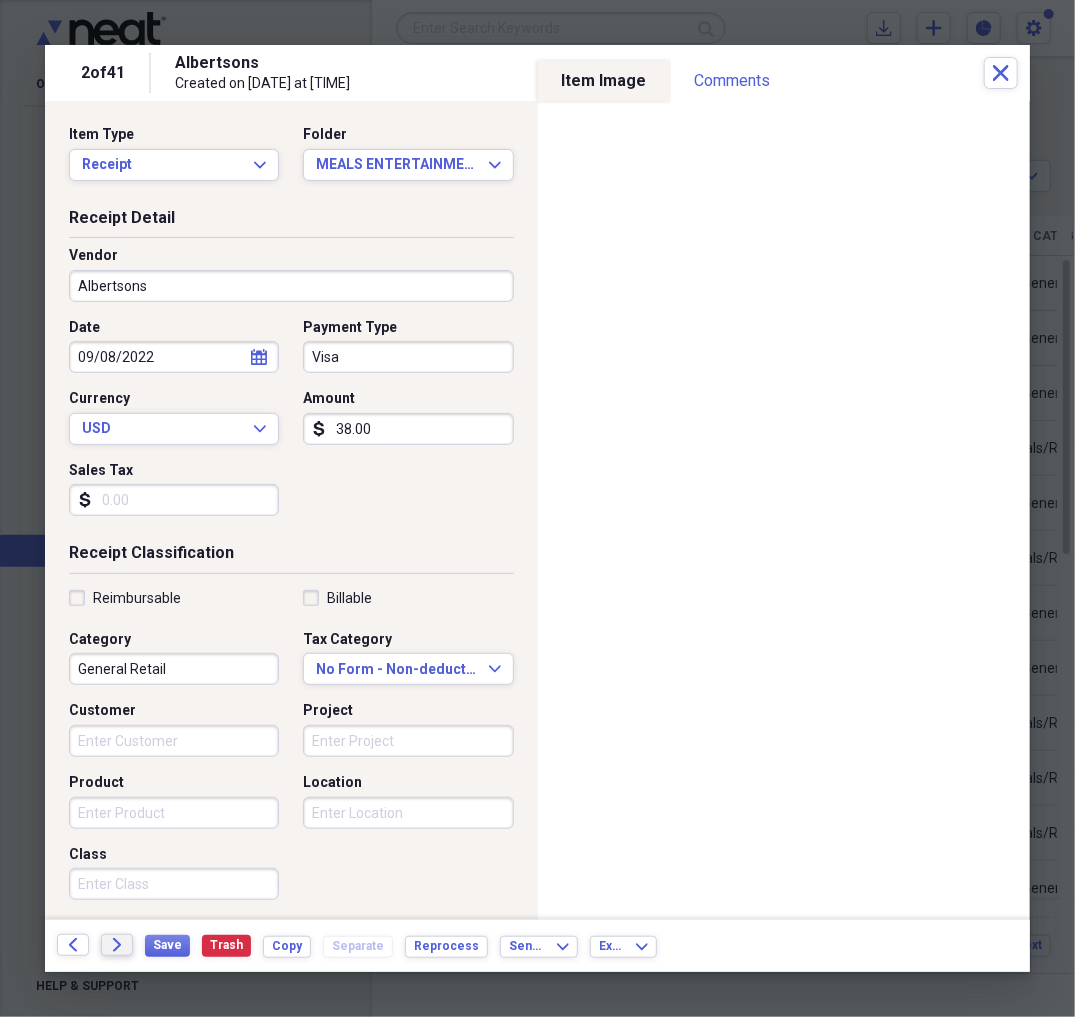 click 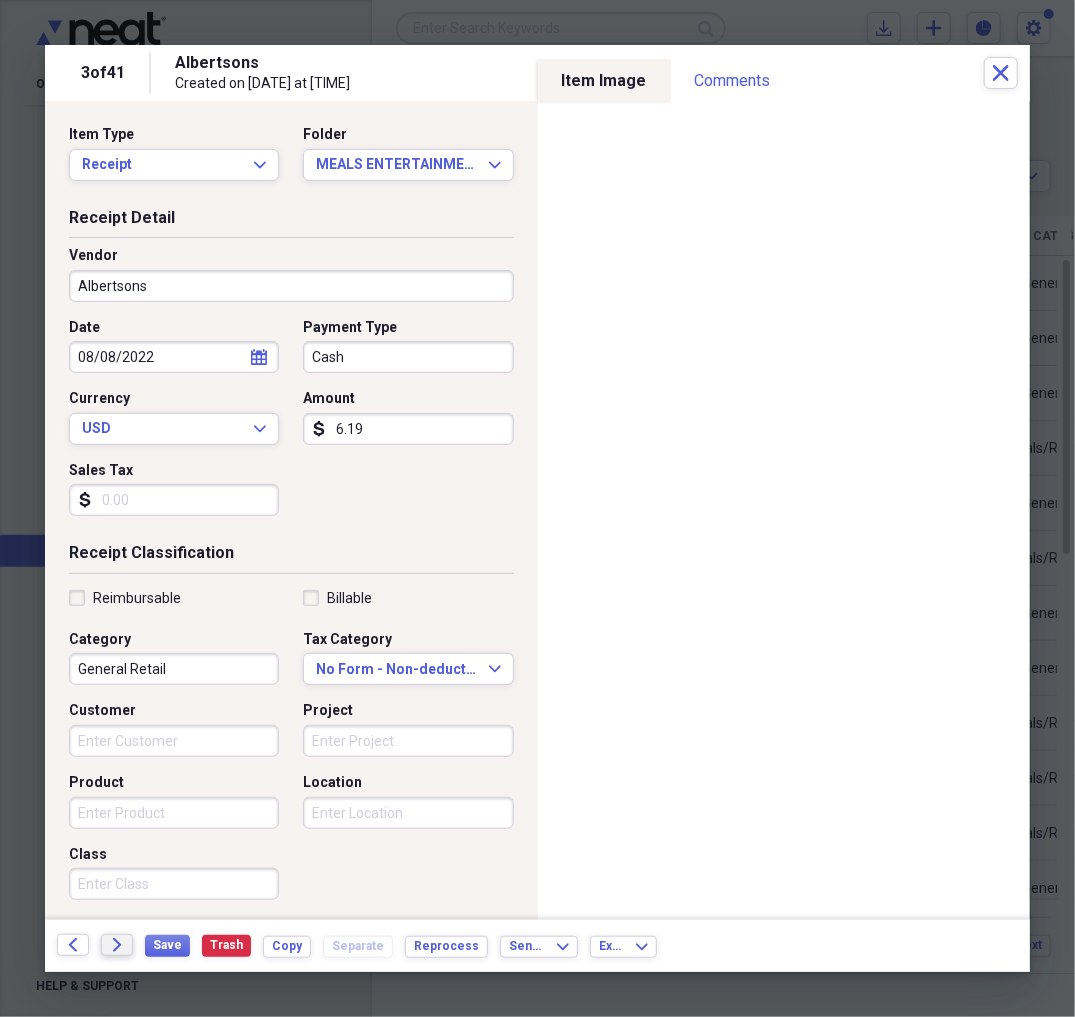click 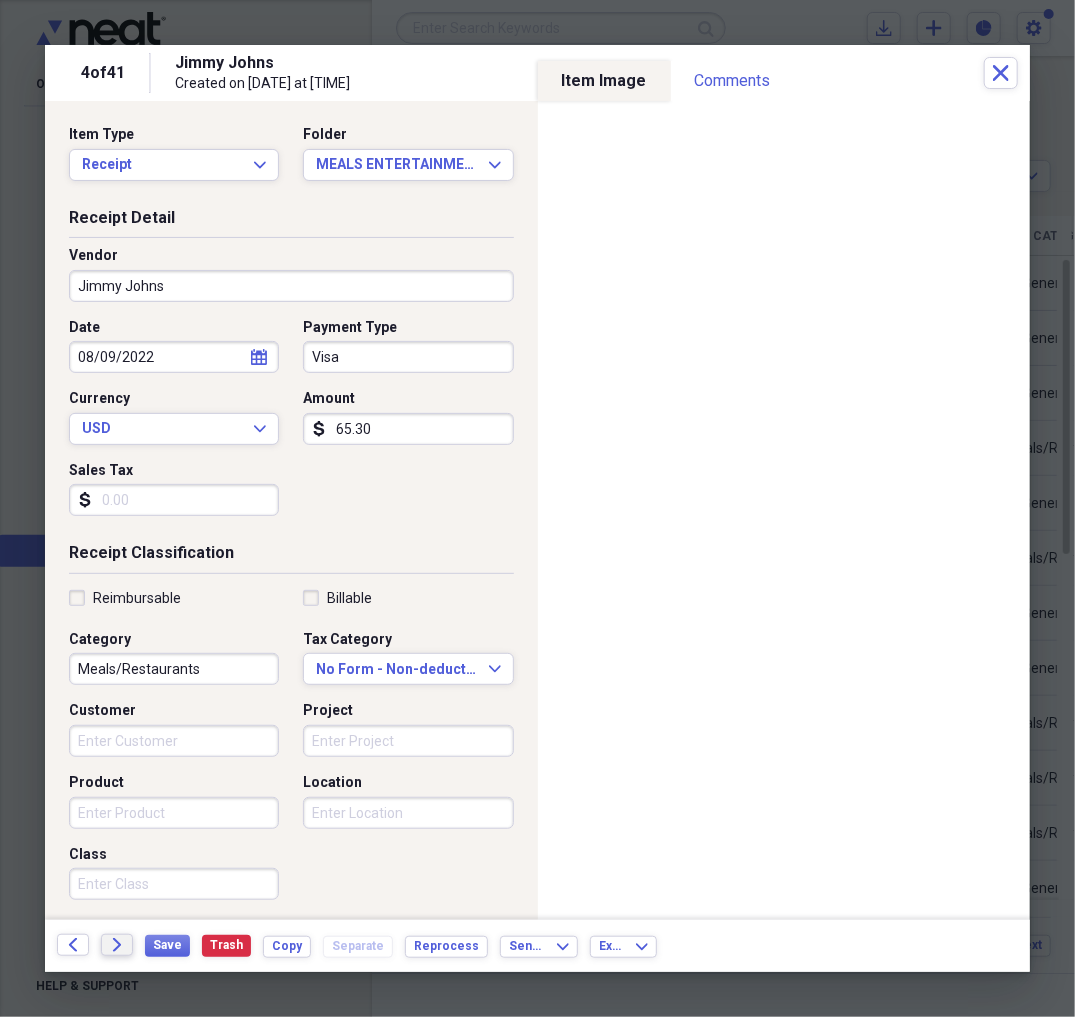 click 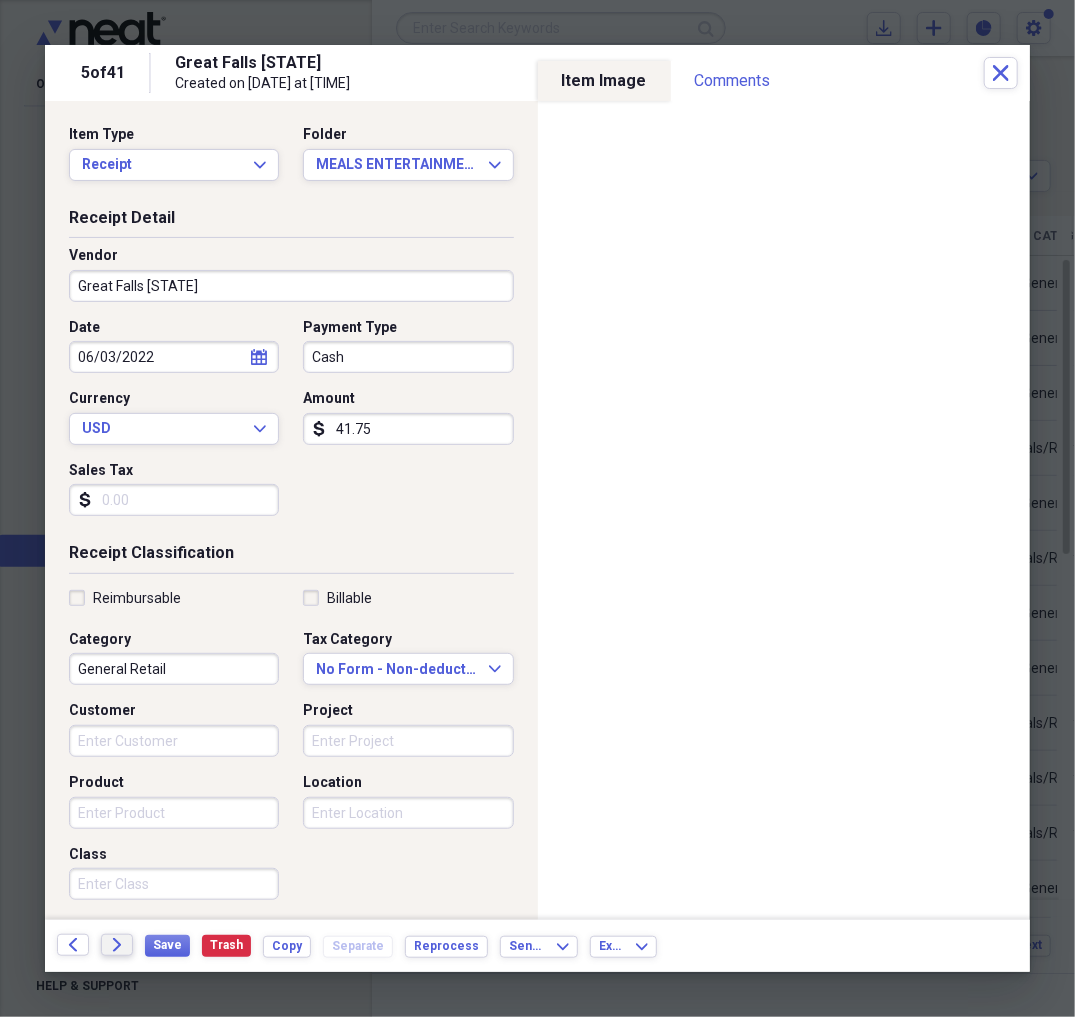 click on "Forward" 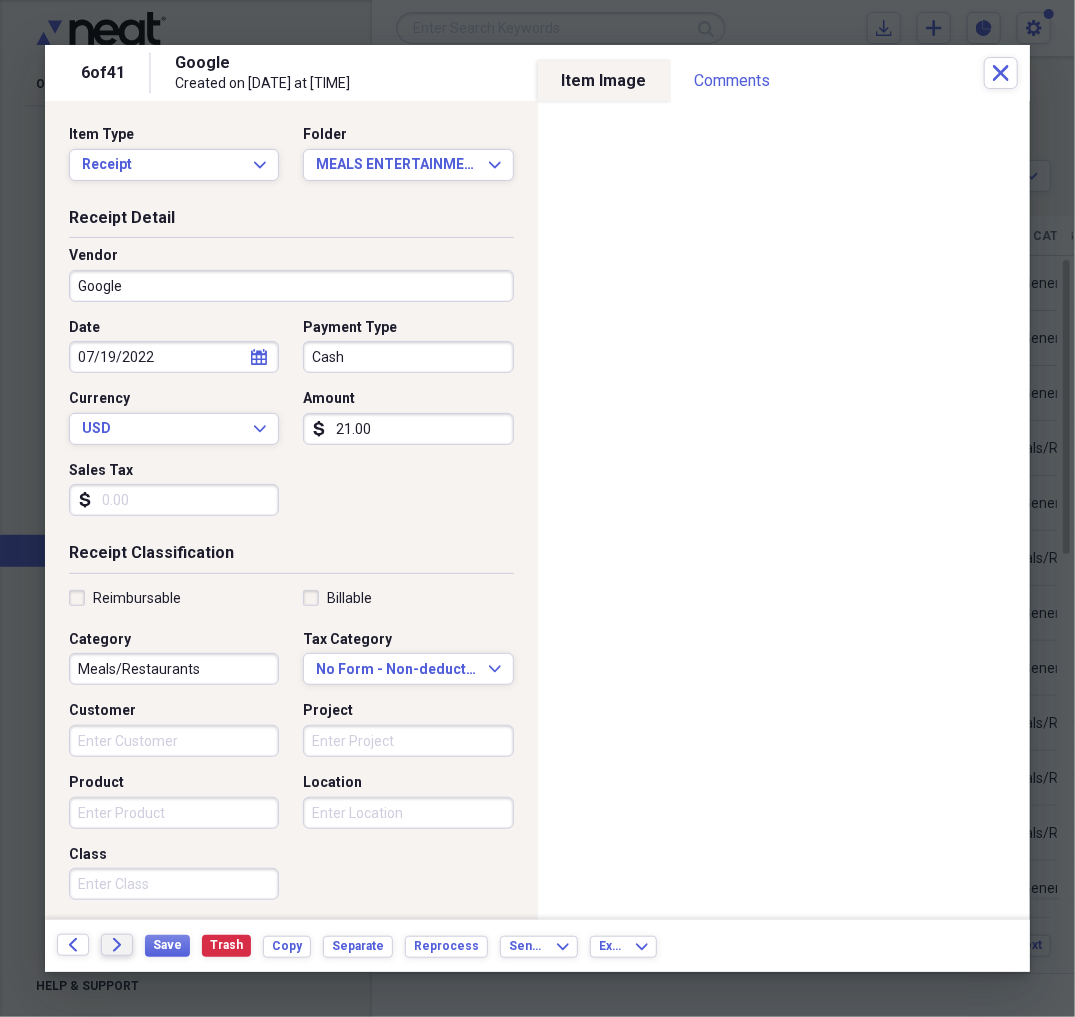 click on "Forward" 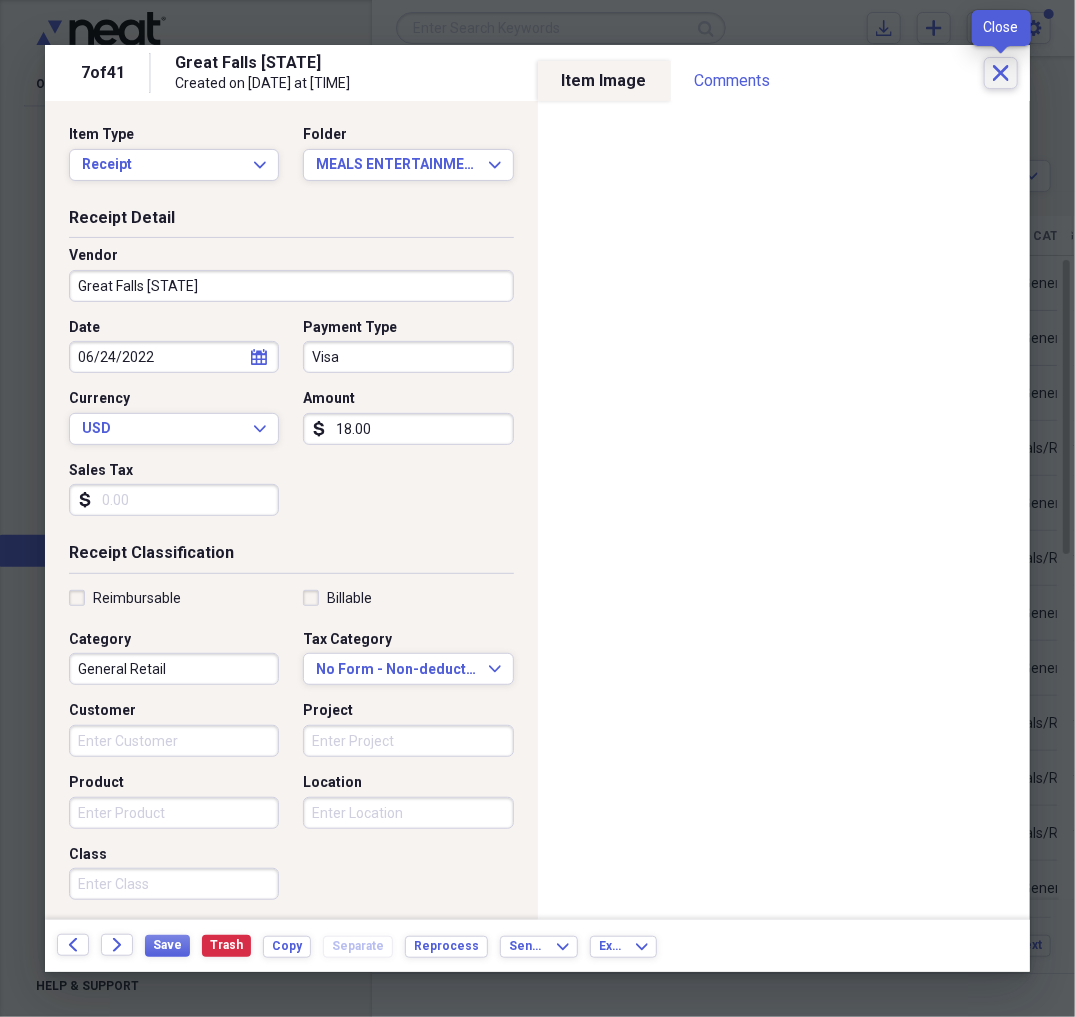 drag, startPoint x: 996, startPoint y: 78, endPoint x: 1008, endPoint y: 80, distance: 12.165525 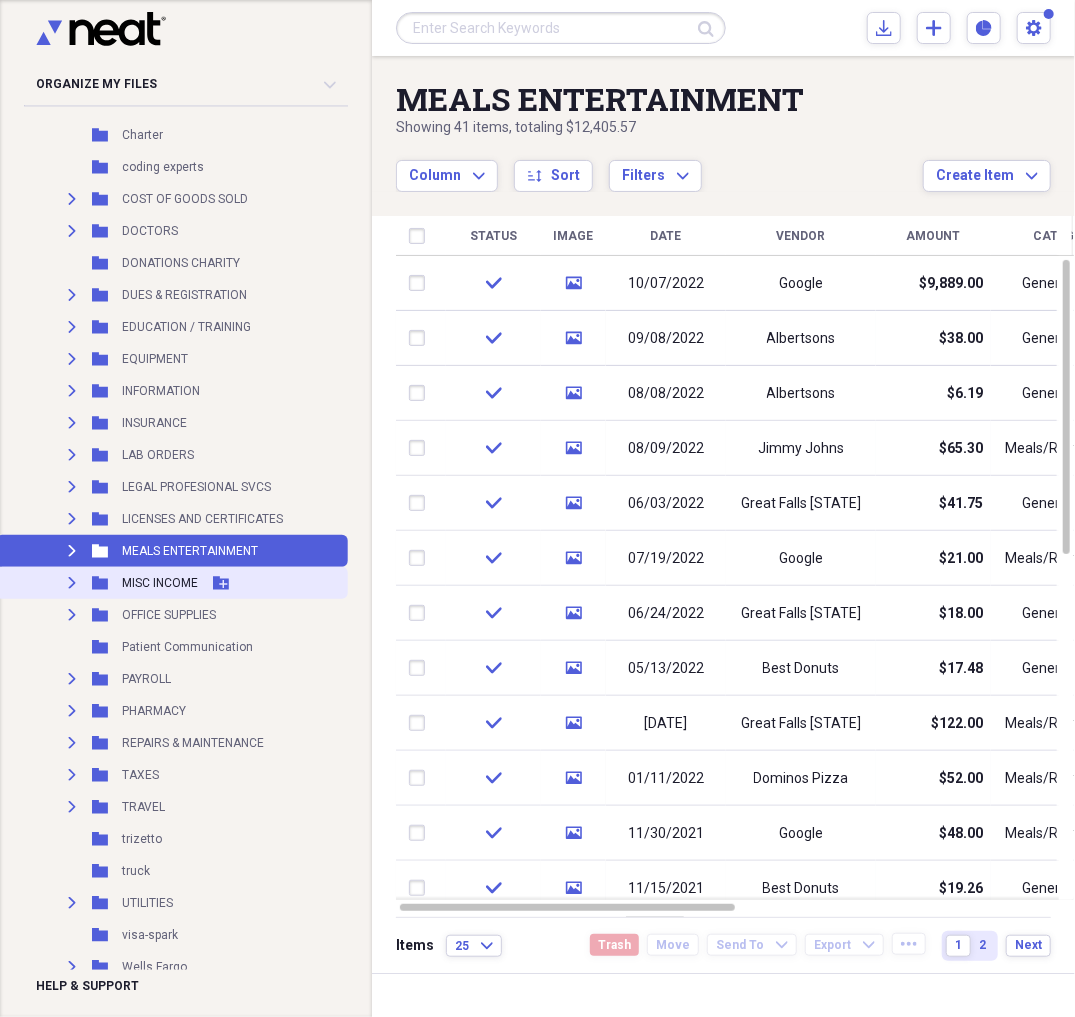 scroll, scrollTop: 391, scrollLeft: 0, axis: vertical 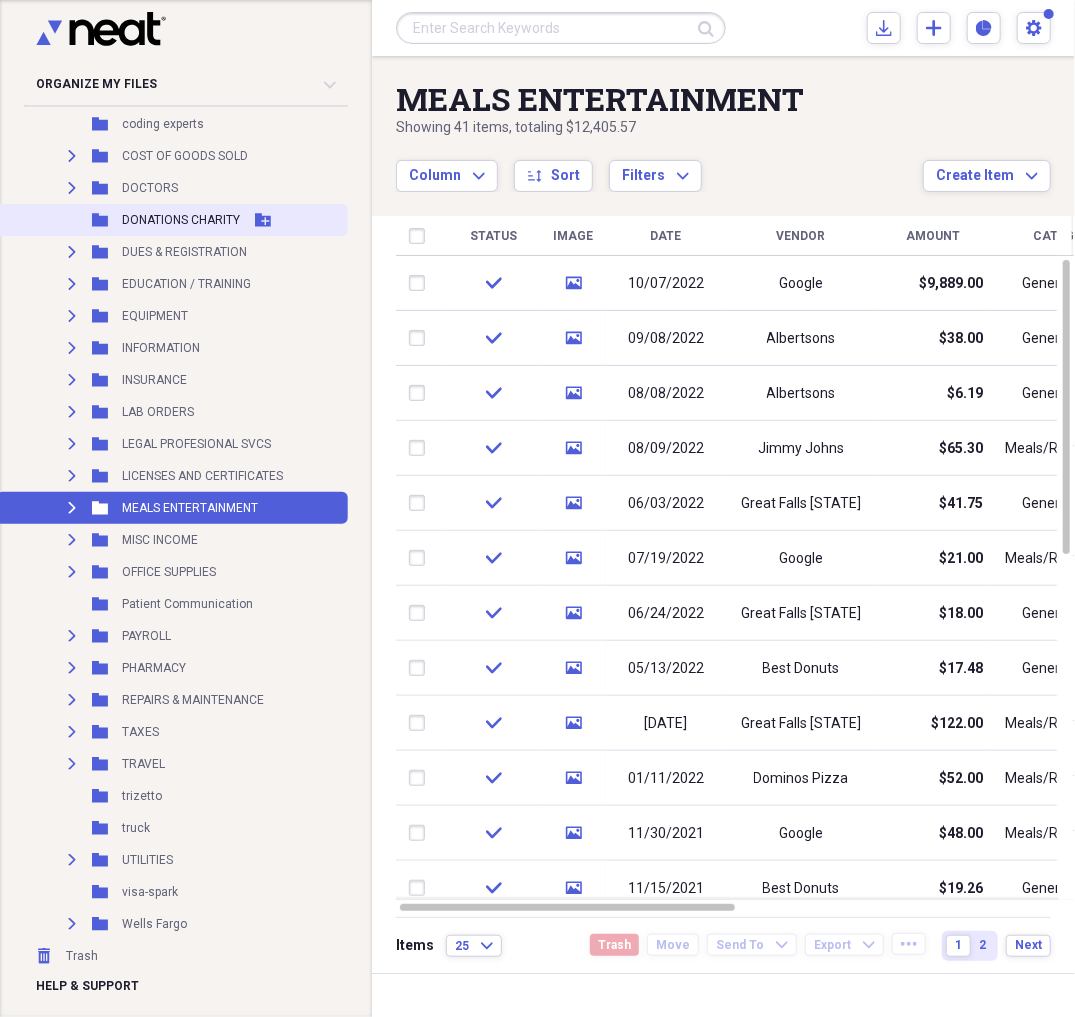 click on "DONATIONS CHARITY" at bounding box center (181, 220) 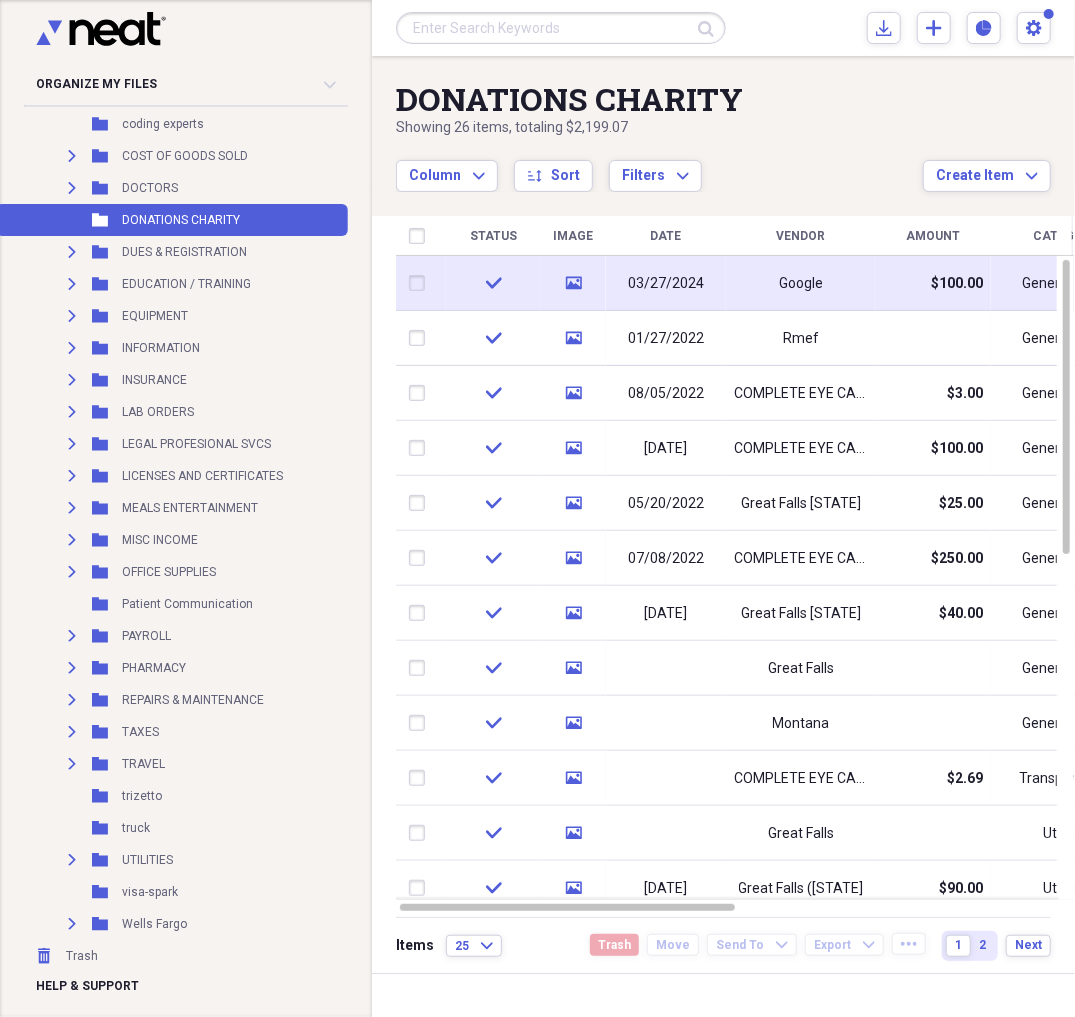 click on "03/27/2024" at bounding box center (666, 284) 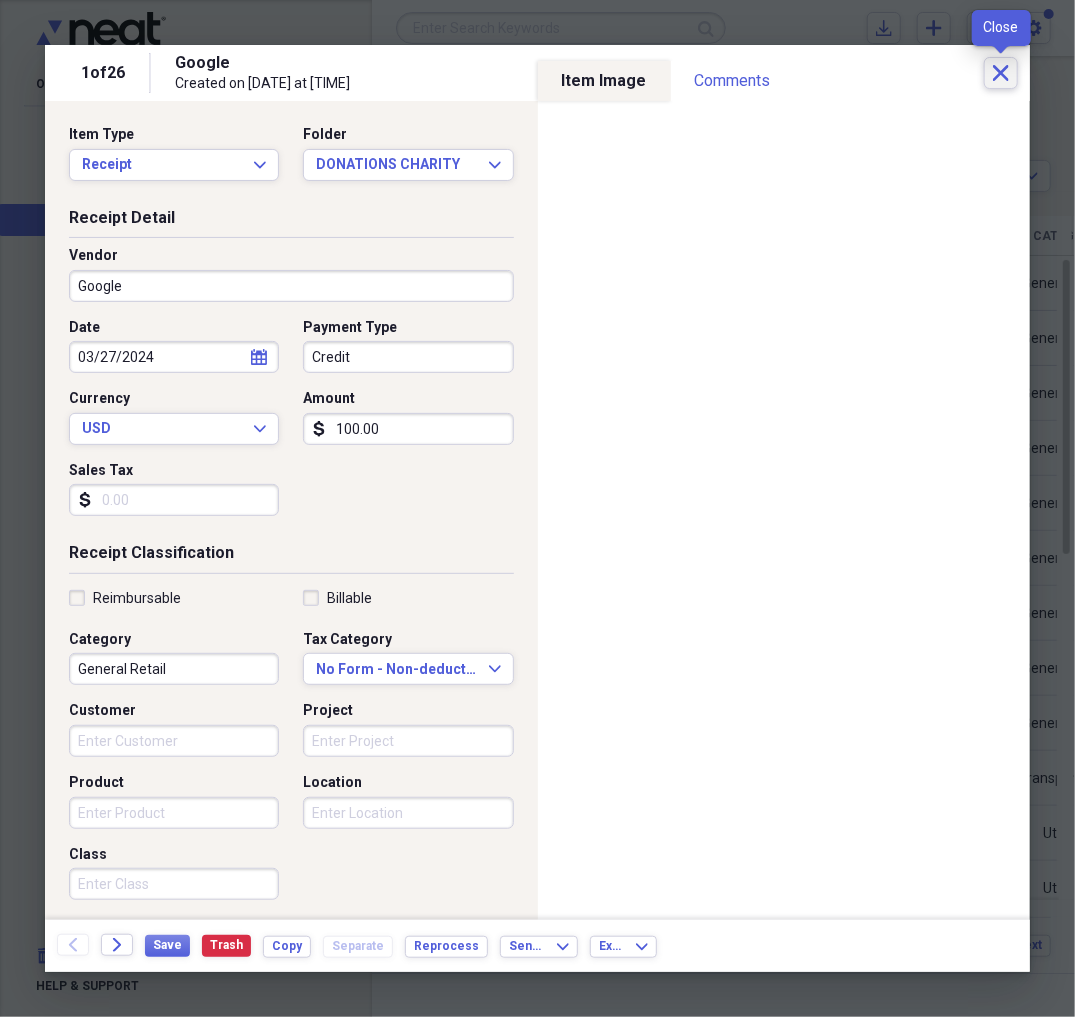click on "Close" 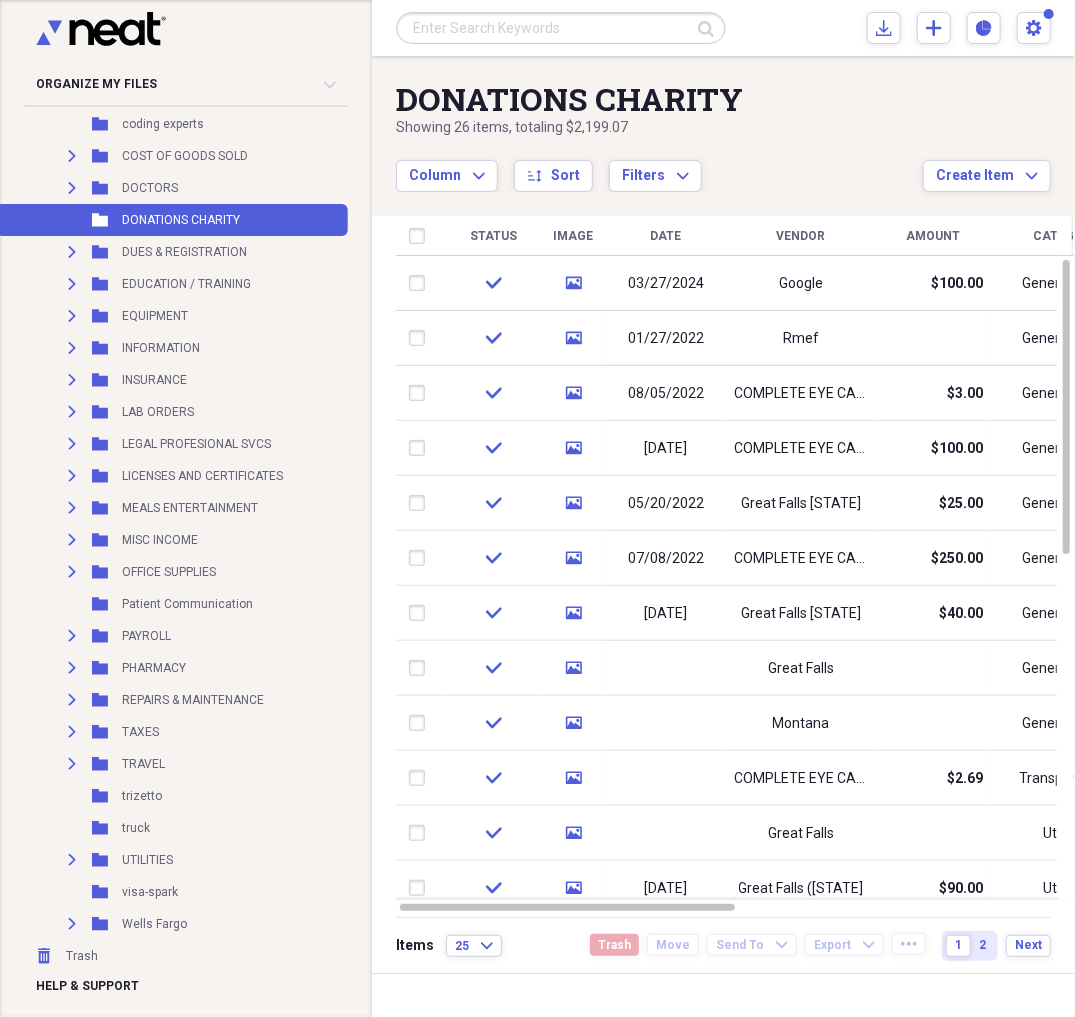scroll, scrollTop: 0, scrollLeft: 0, axis: both 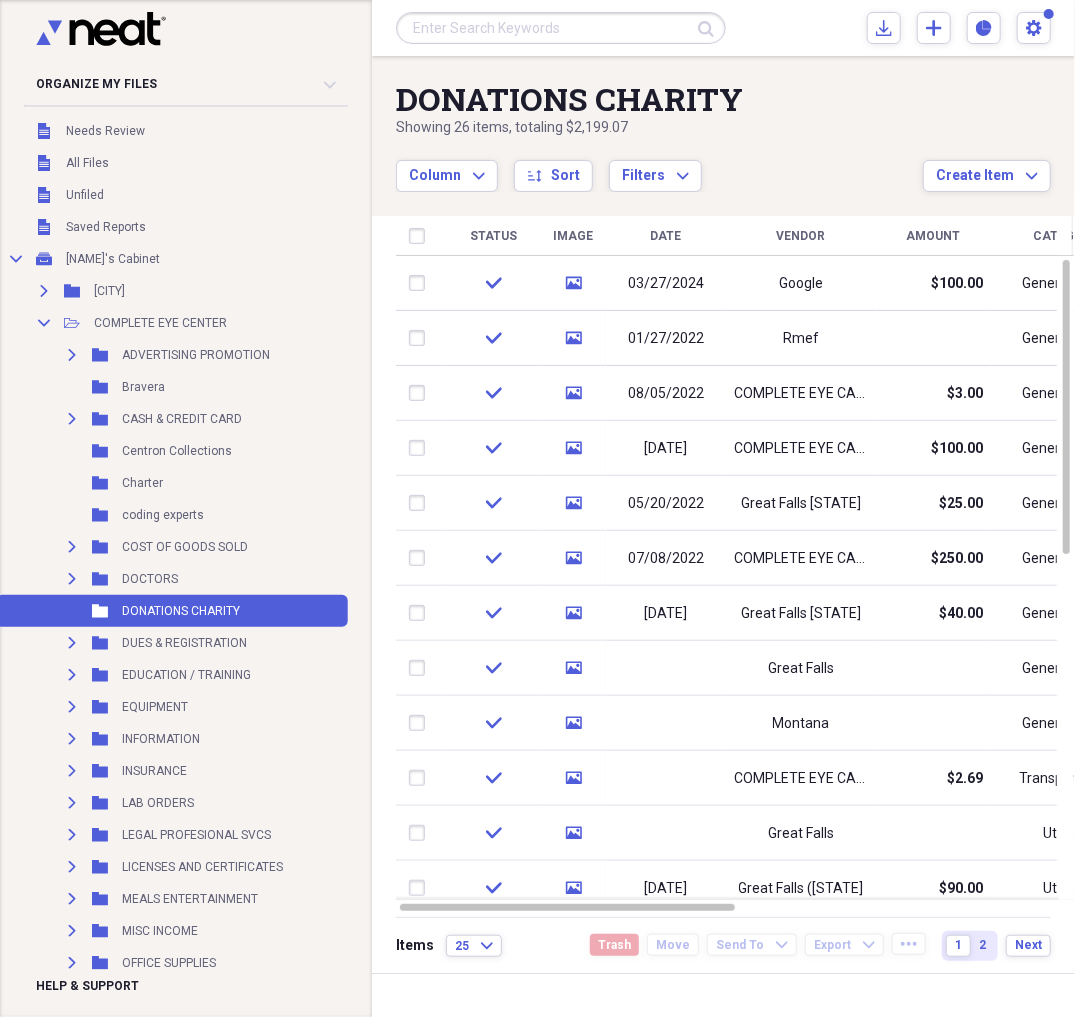 drag, startPoint x: 463, startPoint y: 32, endPoint x: 467, endPoint y: 42, distance: 10.770329 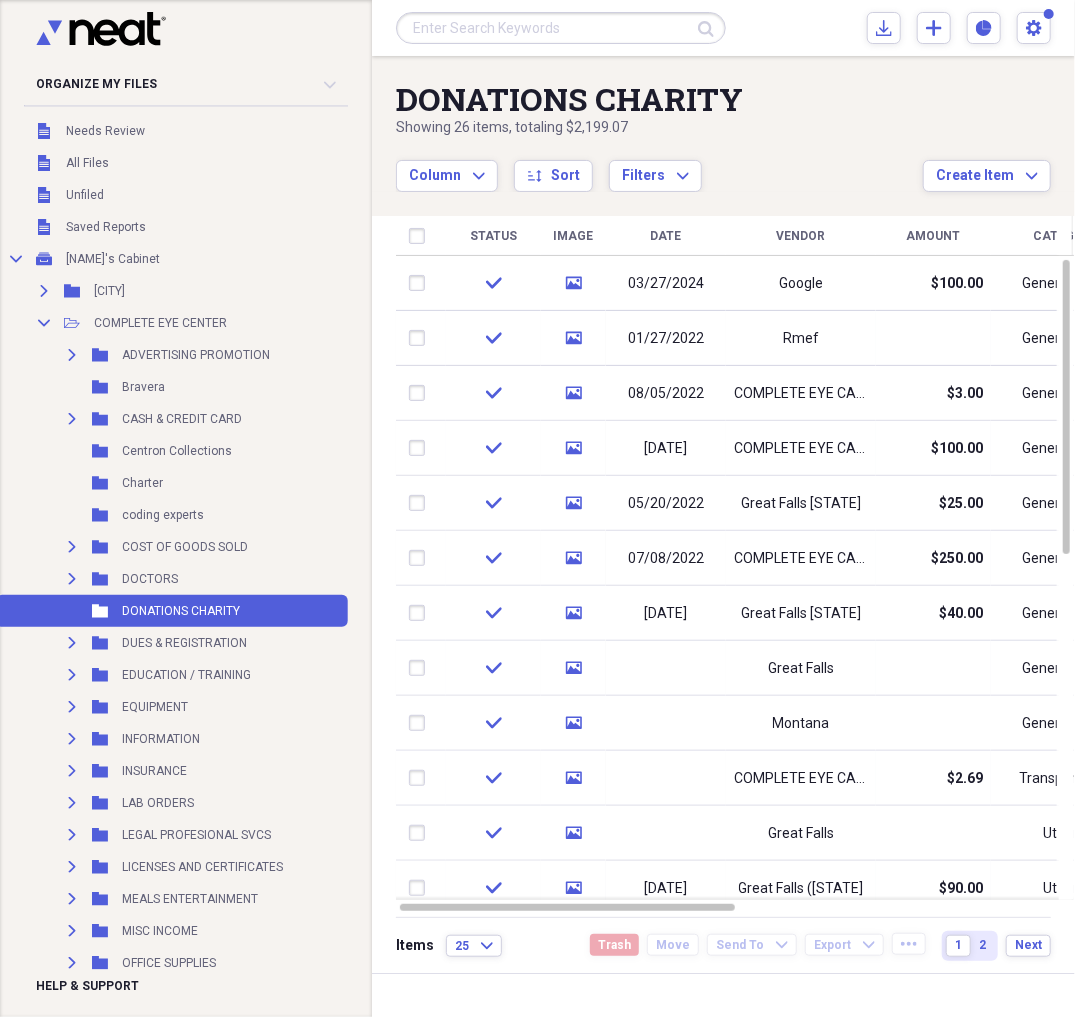 click at bounding box center (561, 28) 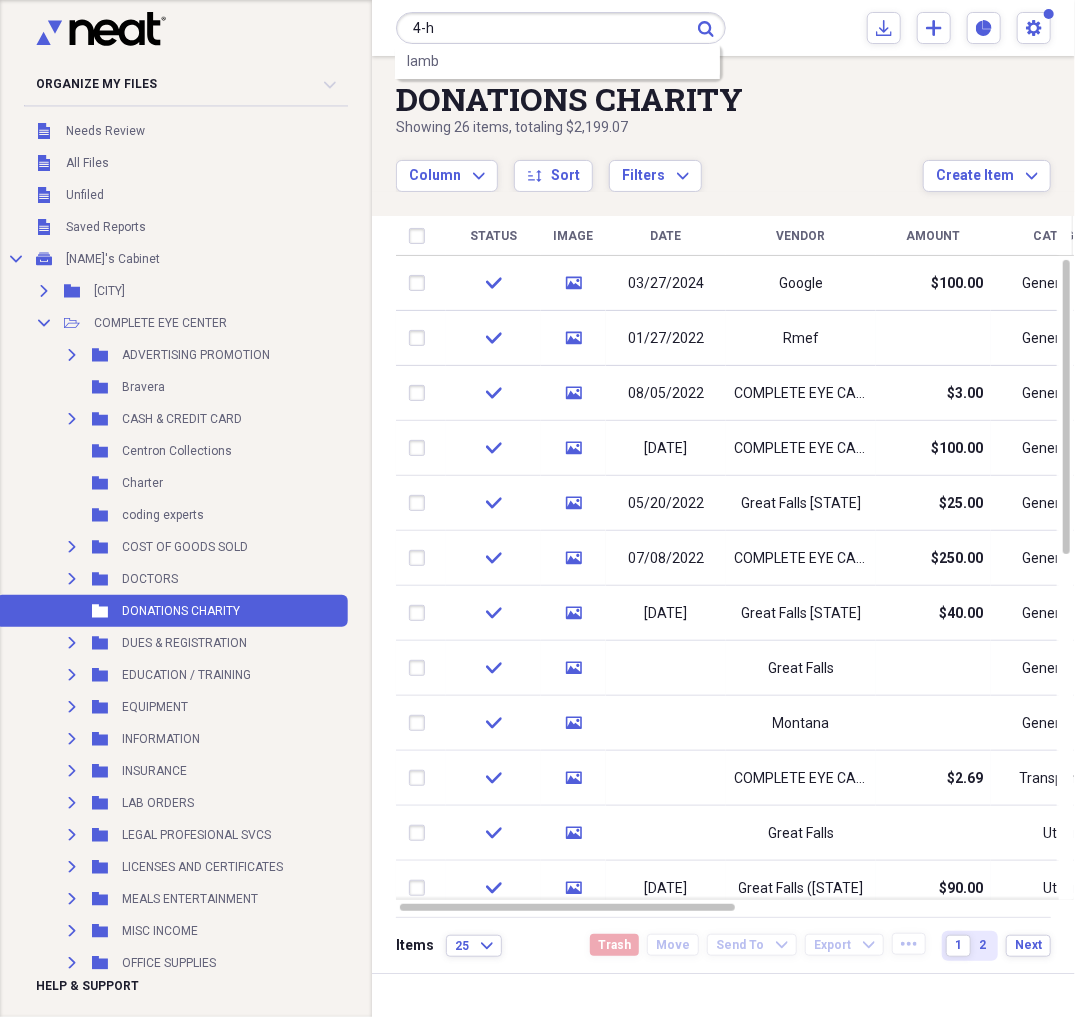 type on "4-h" 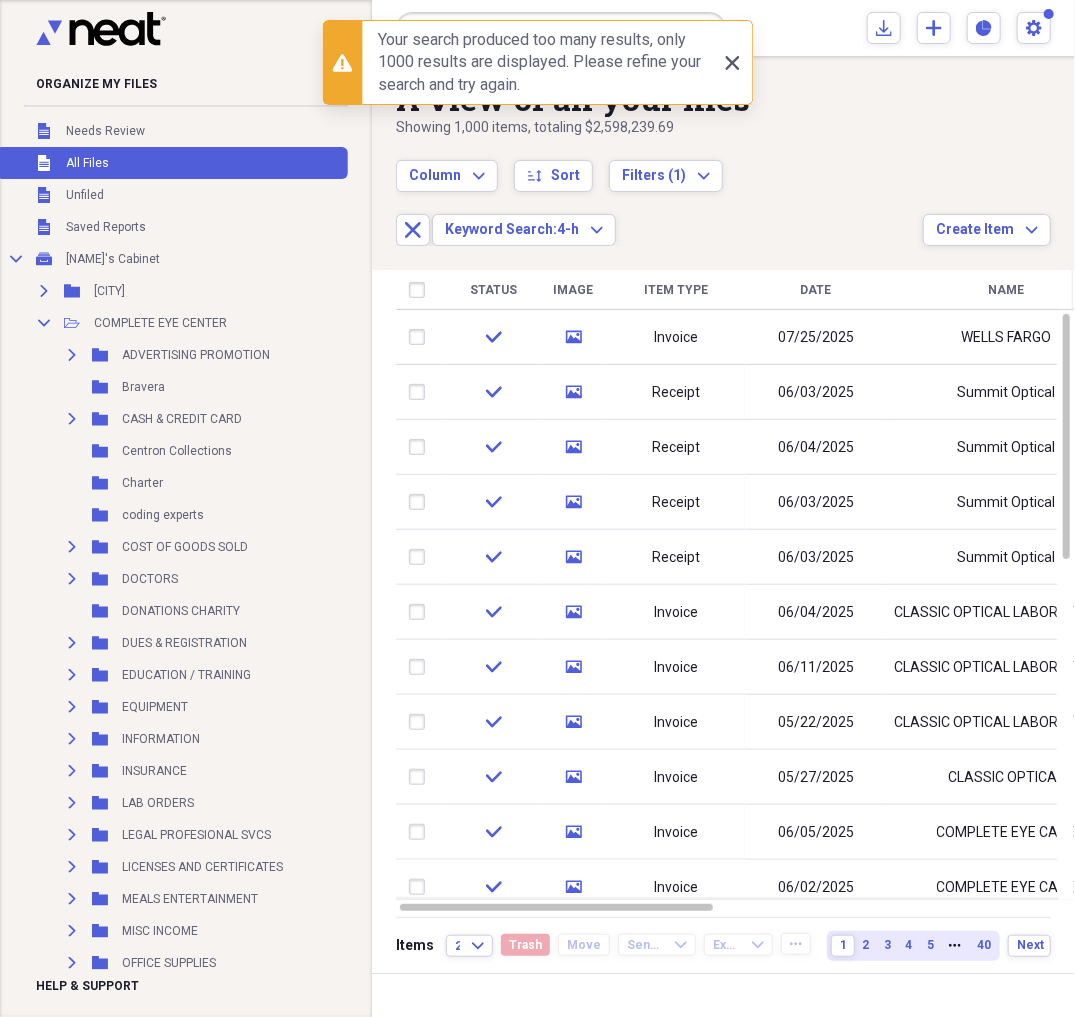 click on "Close" 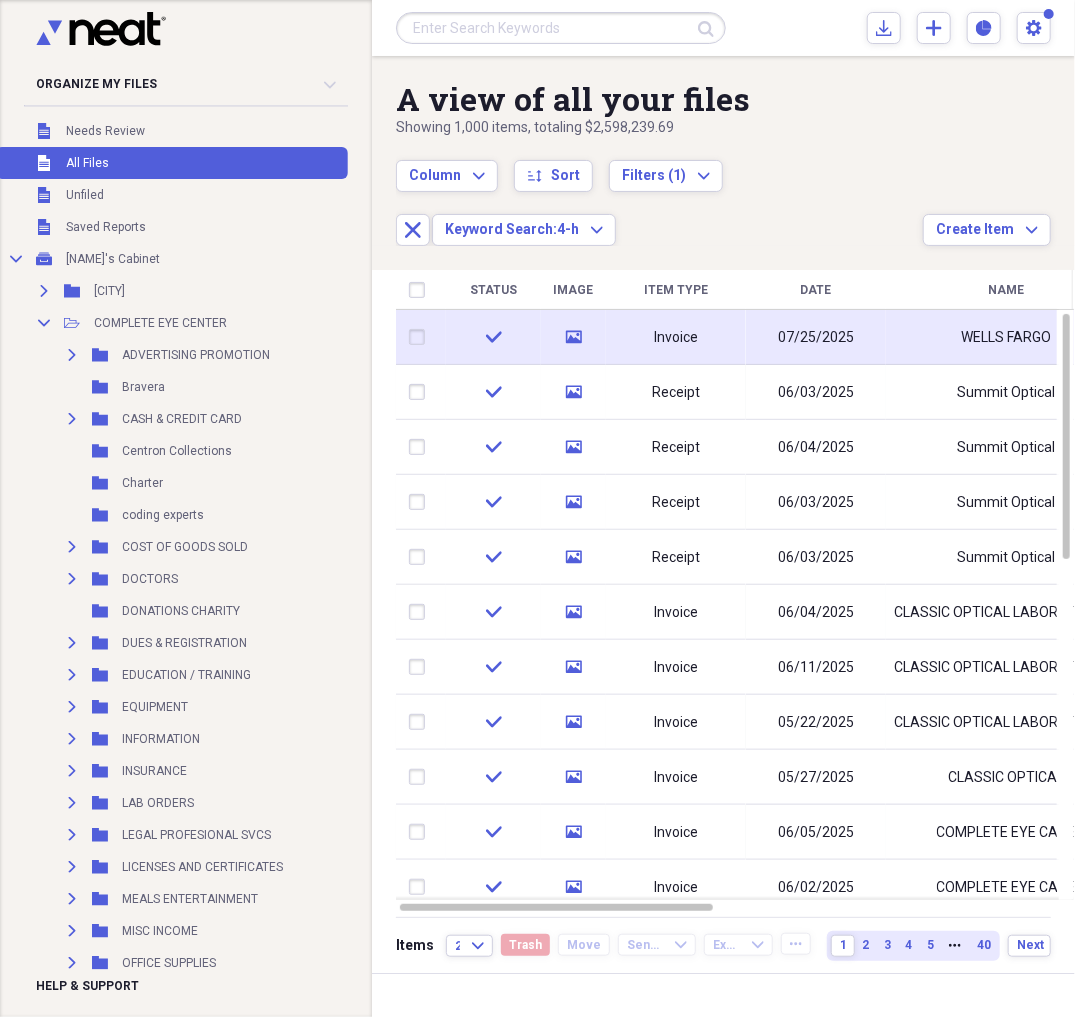 click on "Invoice" at bounding box center (676, 338) 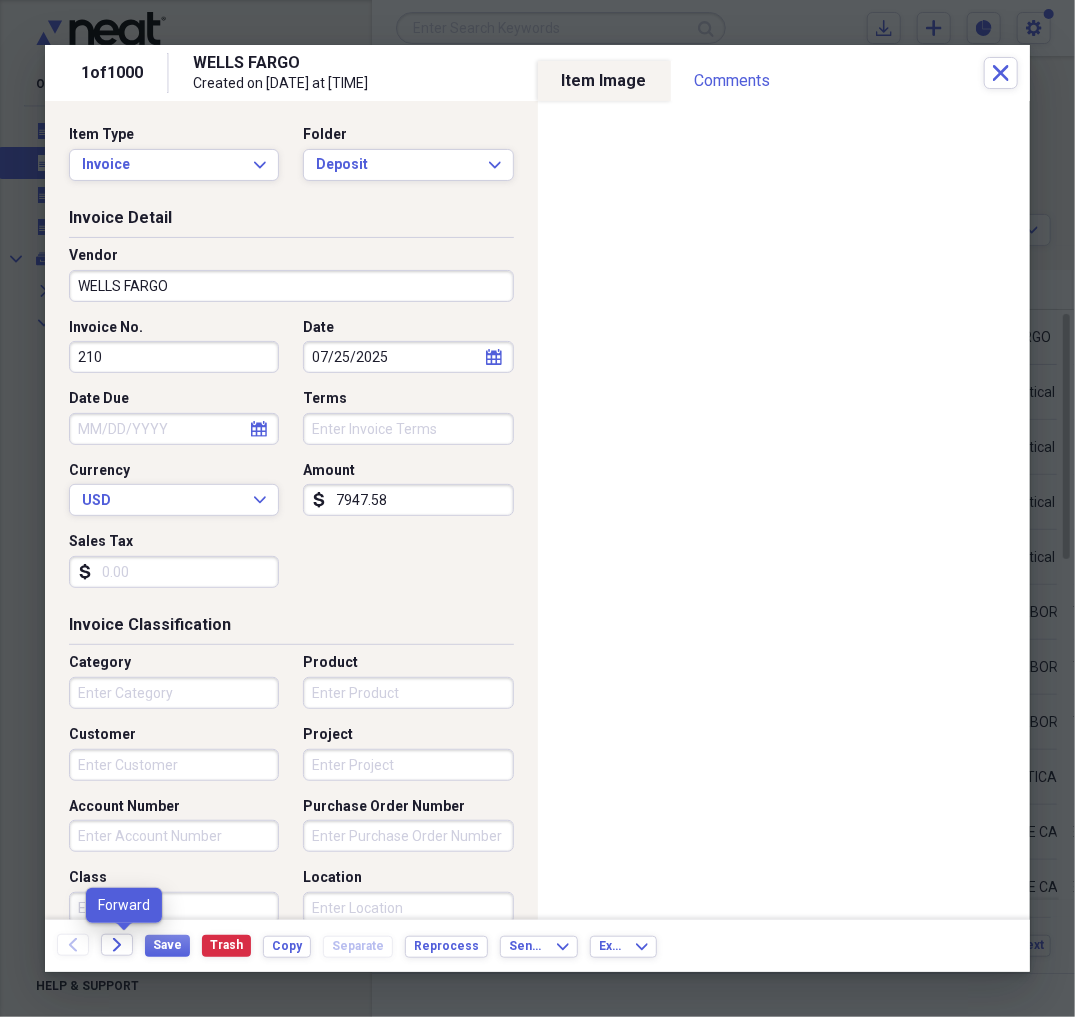 click on "Back Forward Save Trash Copy Separate Reprocess Send To Expand Export Expand" at bounding box center [537, 946] 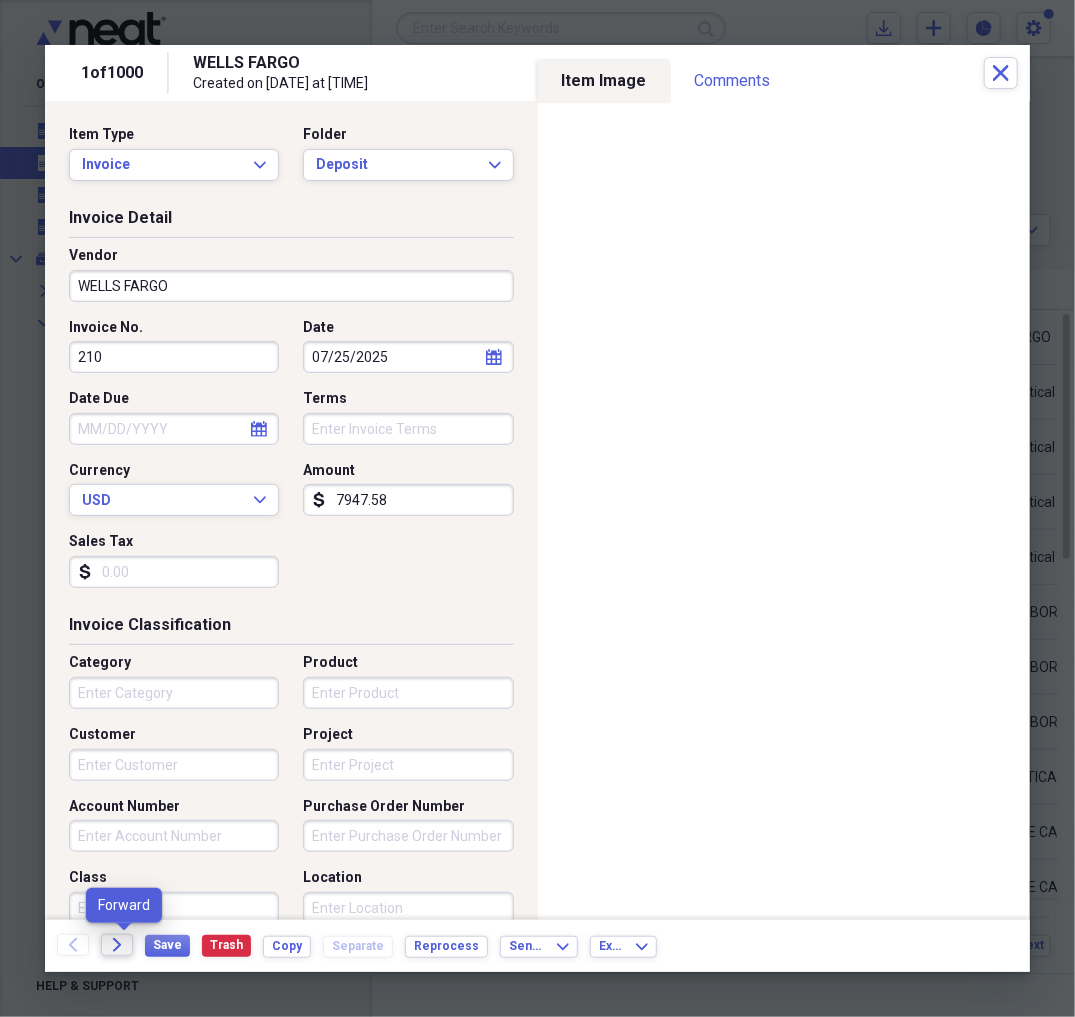 click on "Forward" 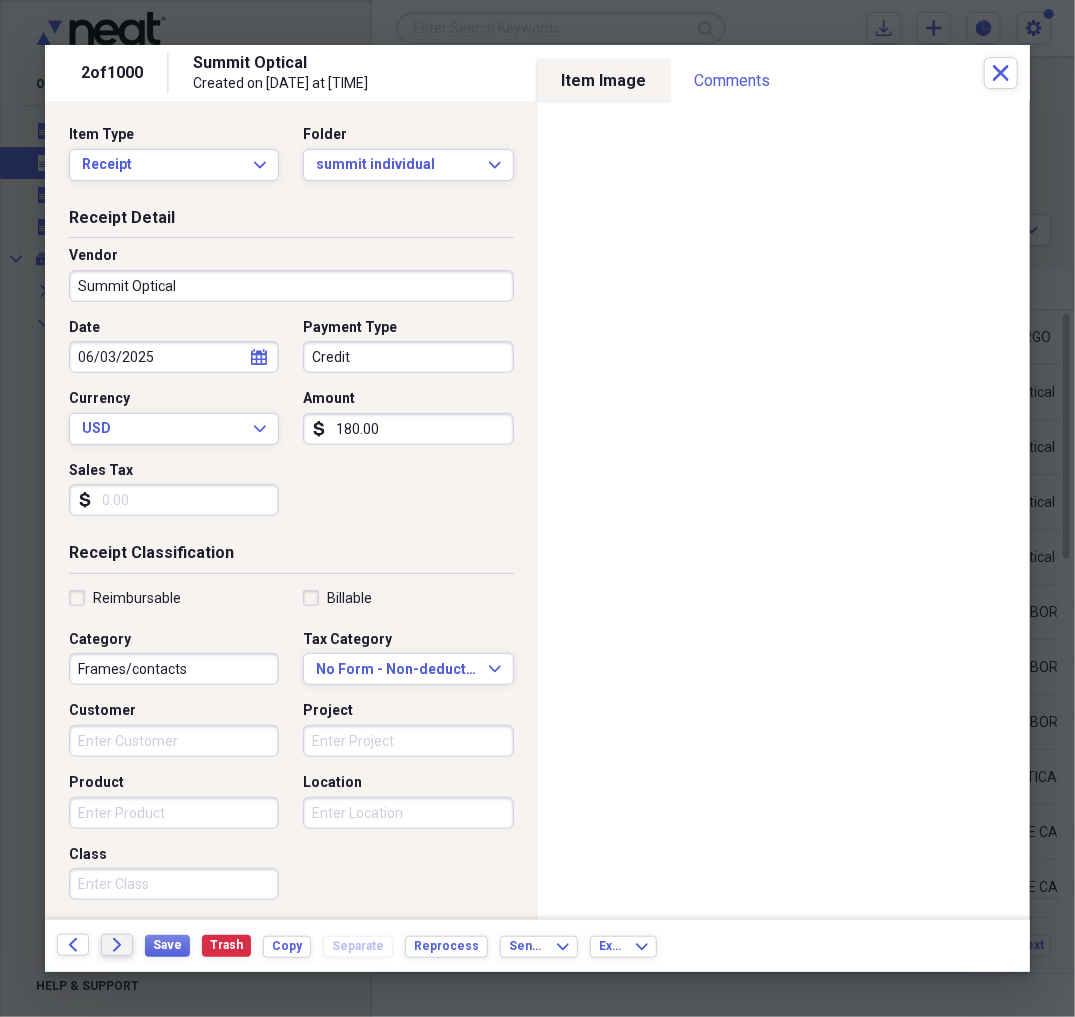 click on "Forward" 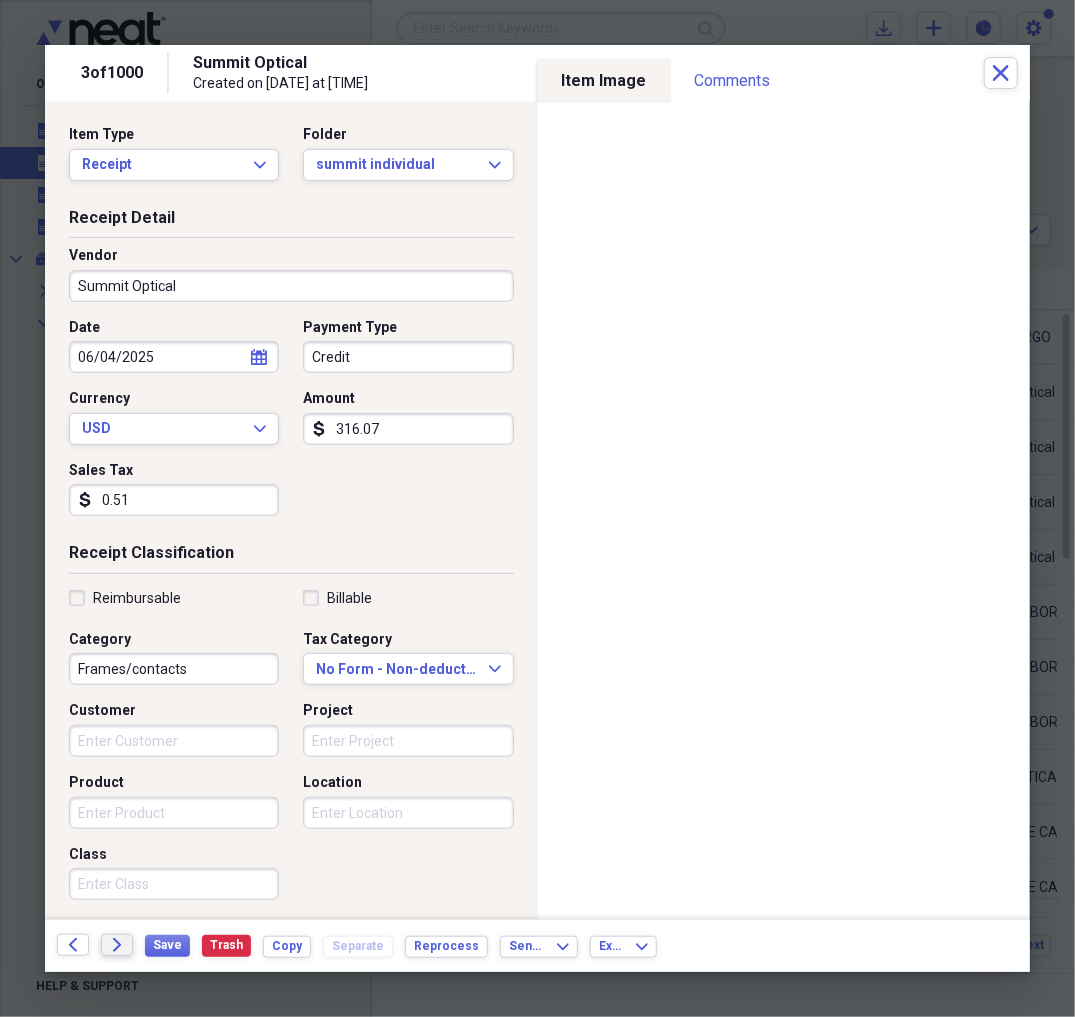click on "Forward" 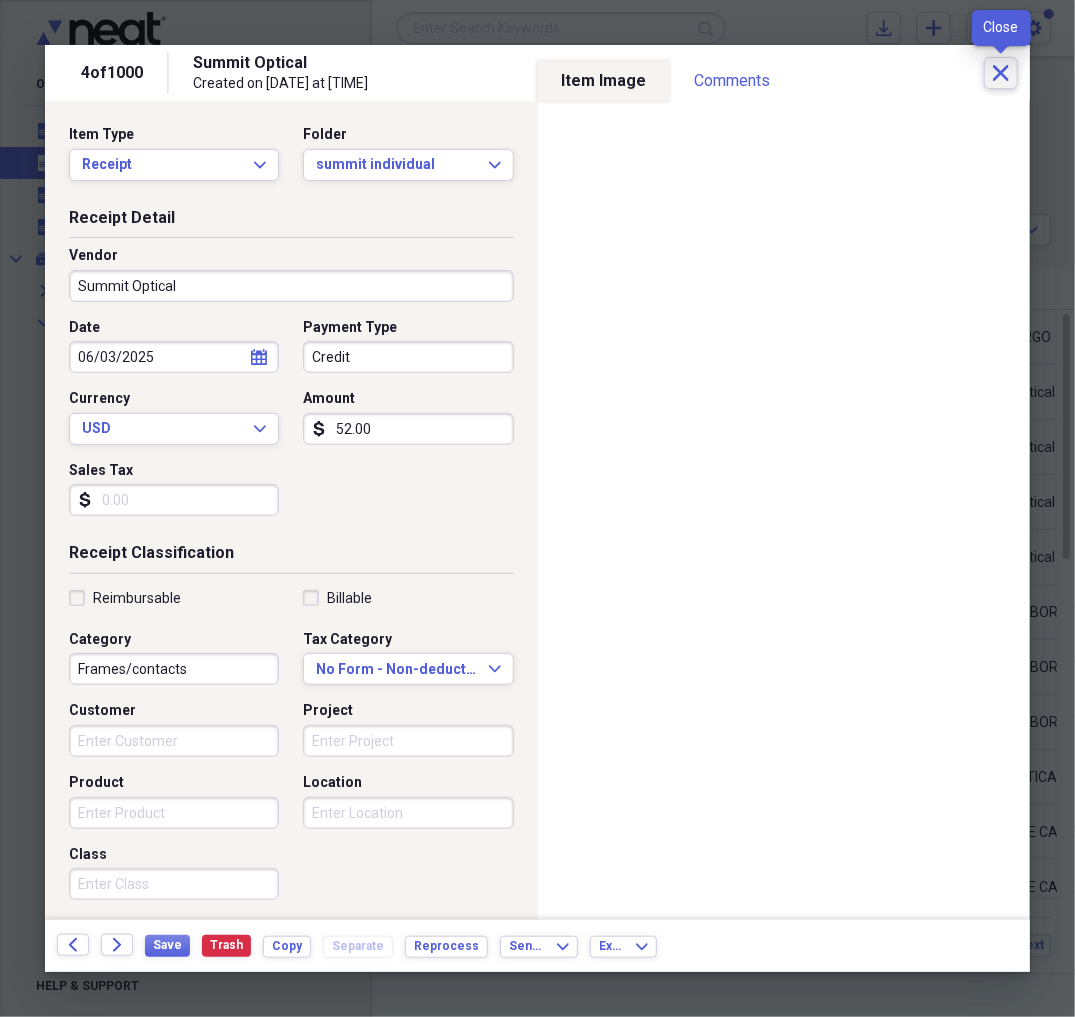 click on "Close" at bounding box center (1001, 73) 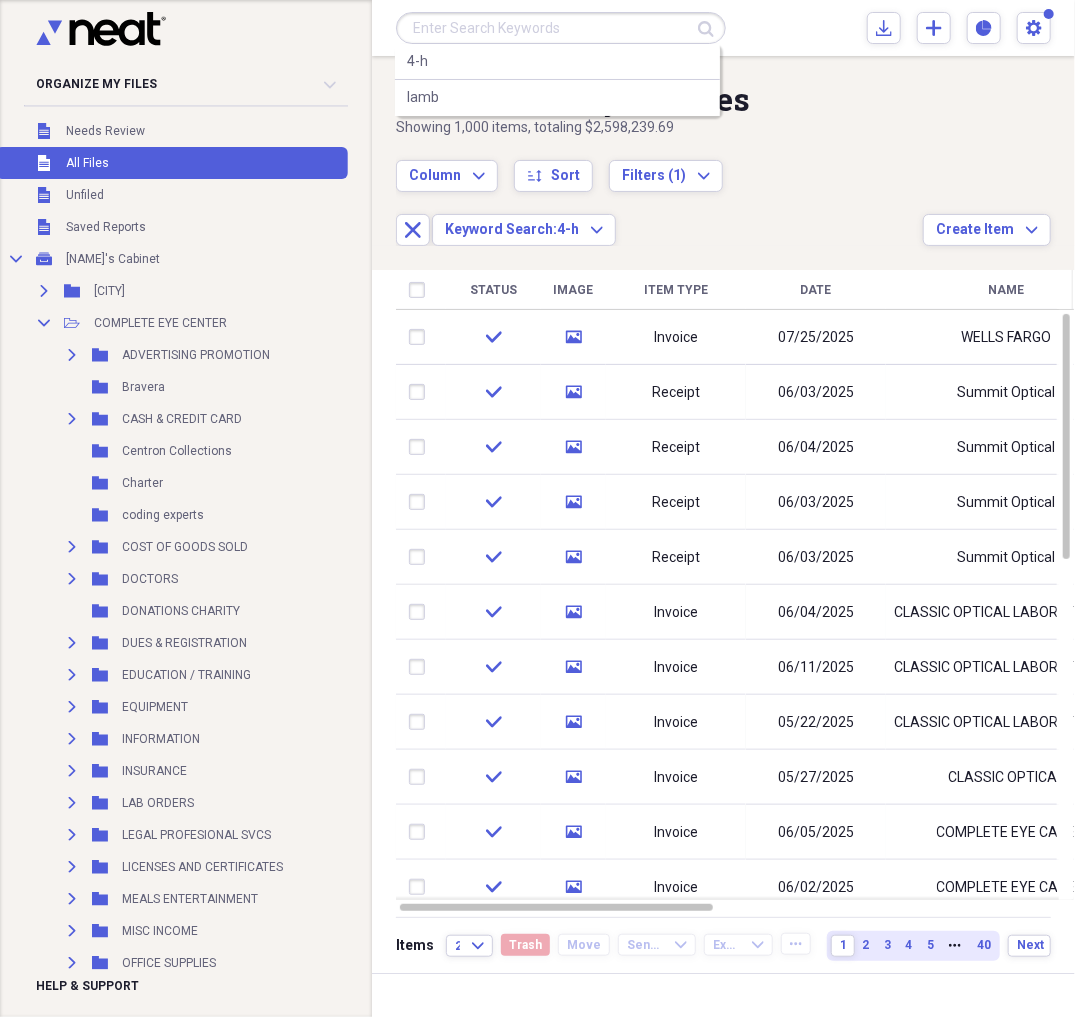 click at bounding box center [561, 28] 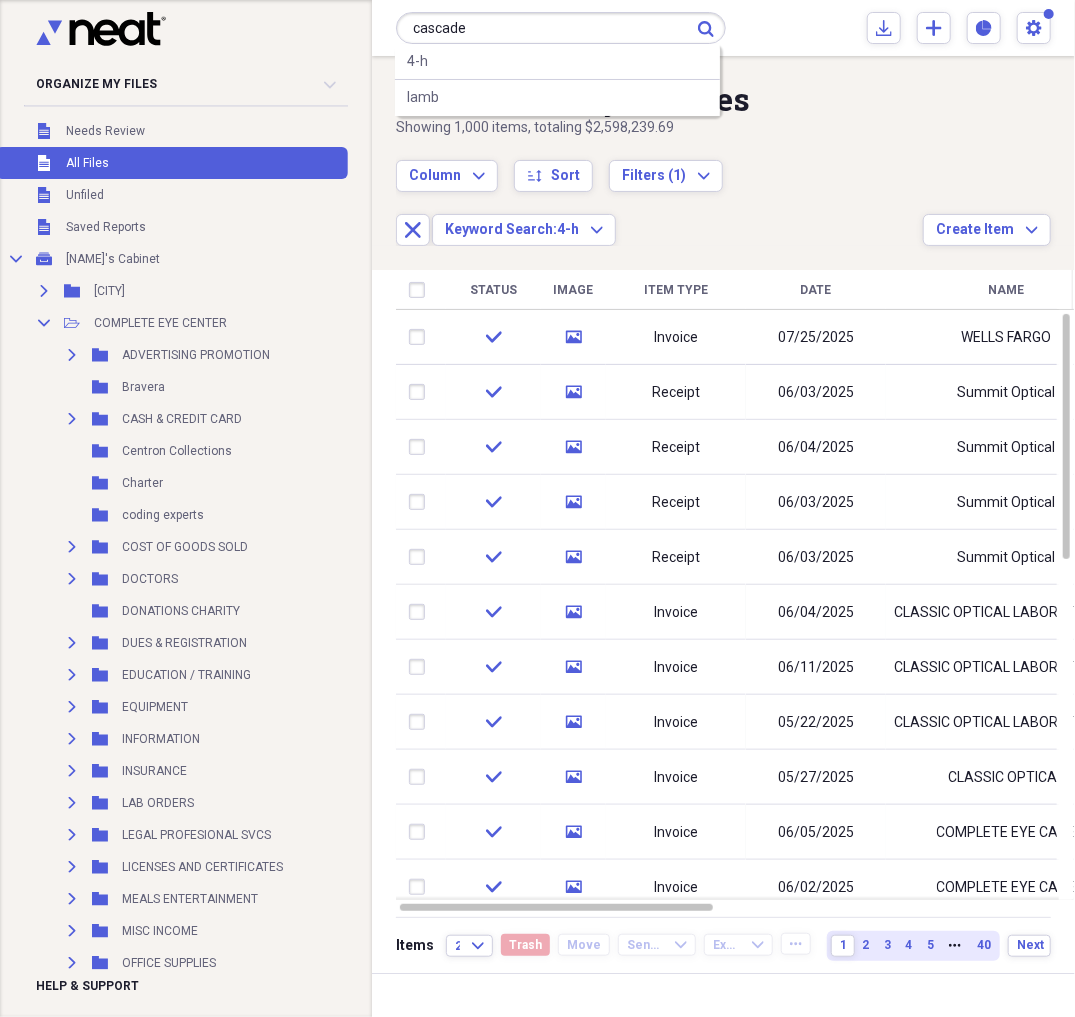 type on "cascade" 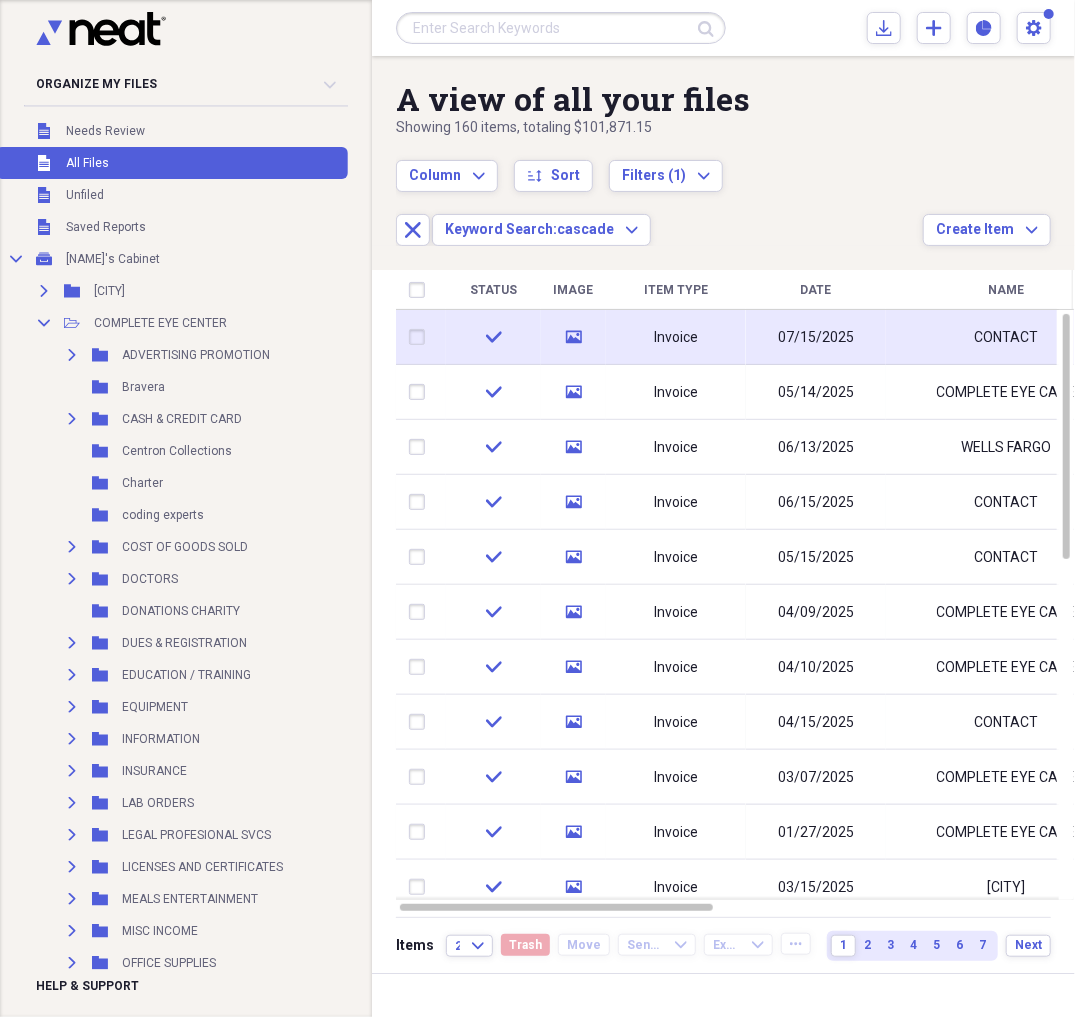 click on "media" 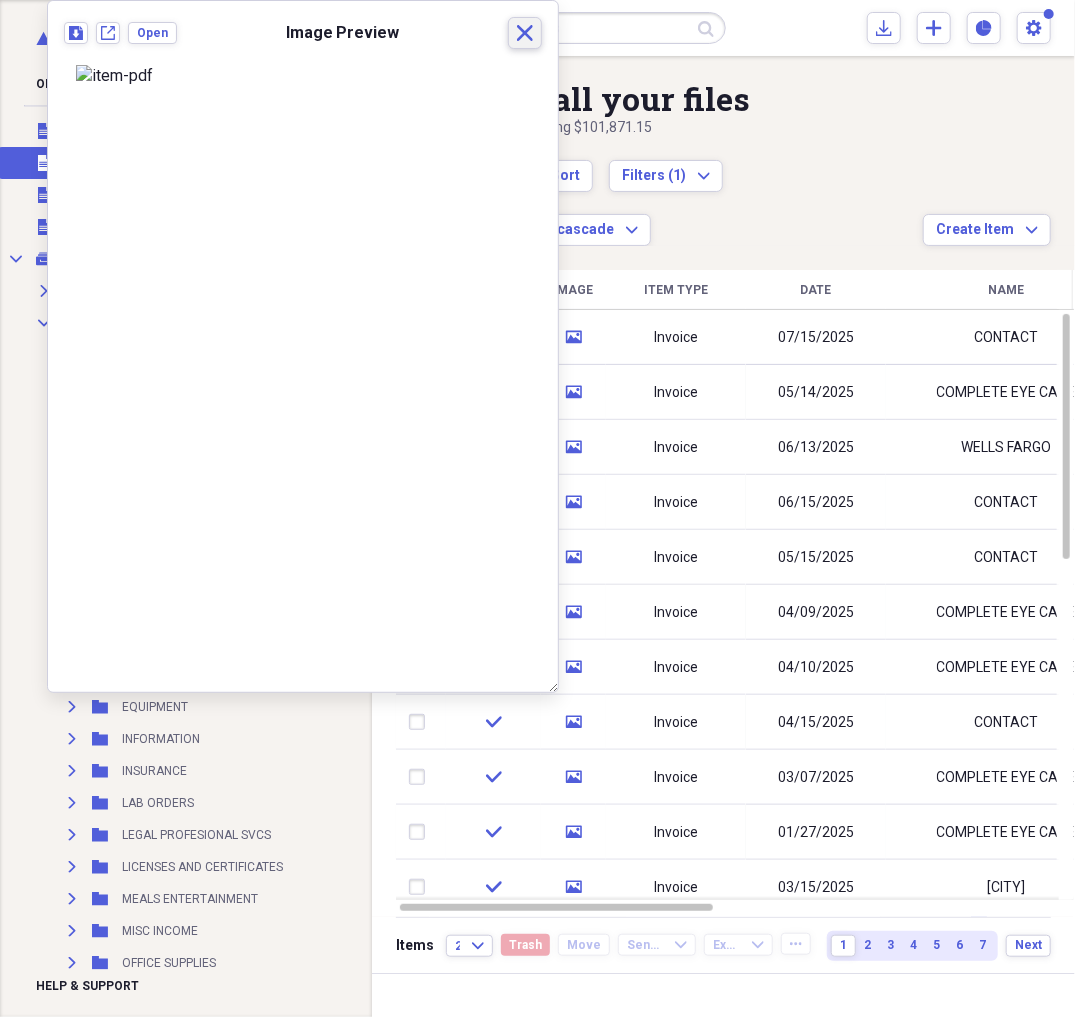 click on "Close" at bounding box center [525, 33] 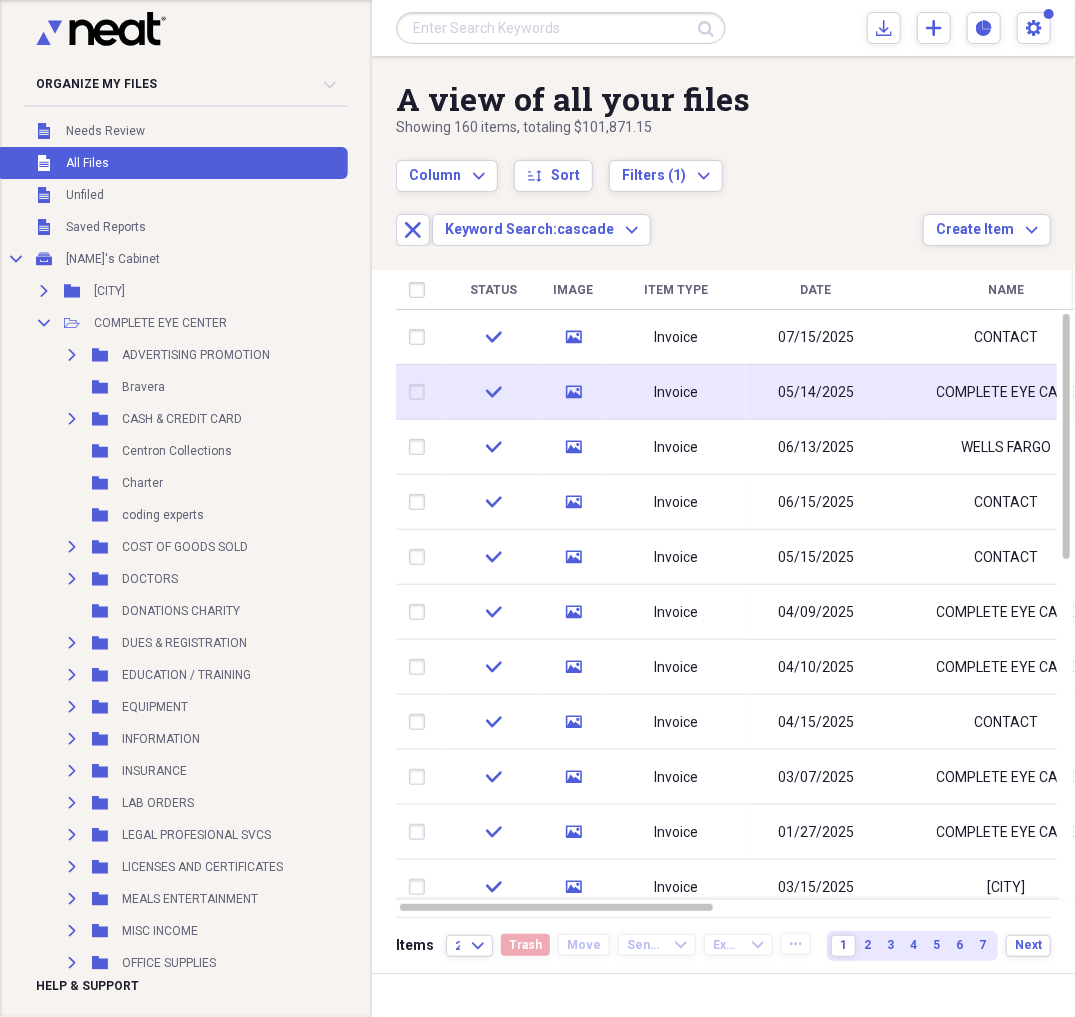click on "Invoice" at bounding box center (676, 393) 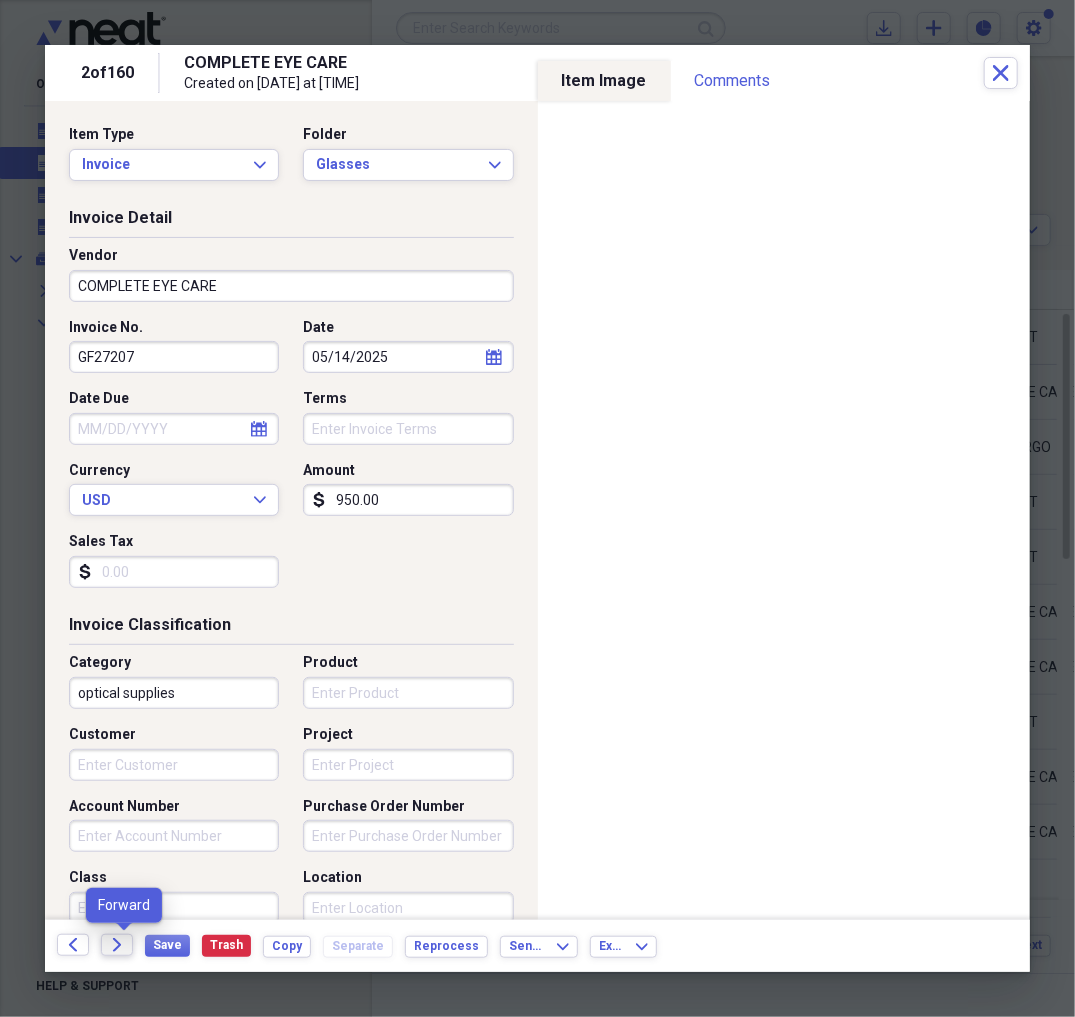 click on "Forward" 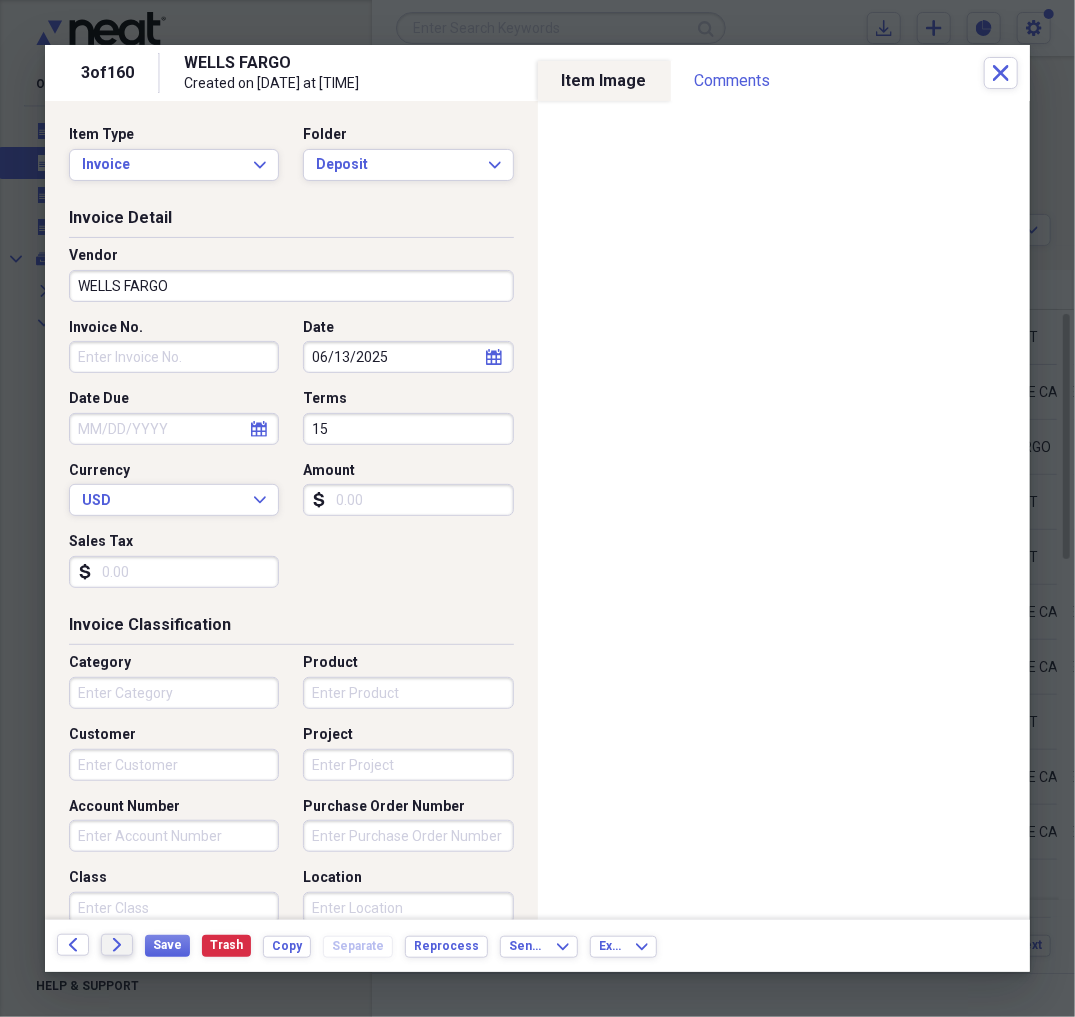 click on "Forward" 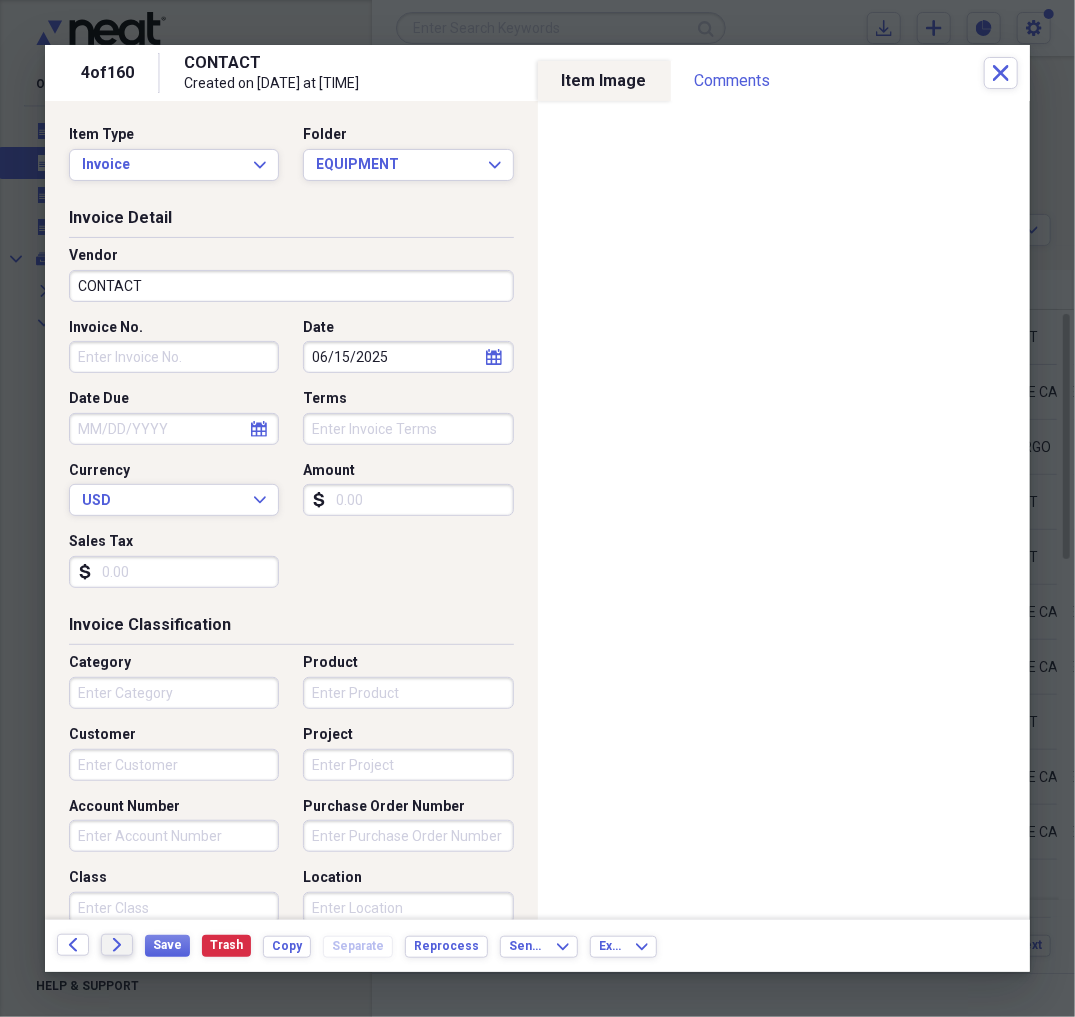 click on "Forward" at bounding box center (117, 945) 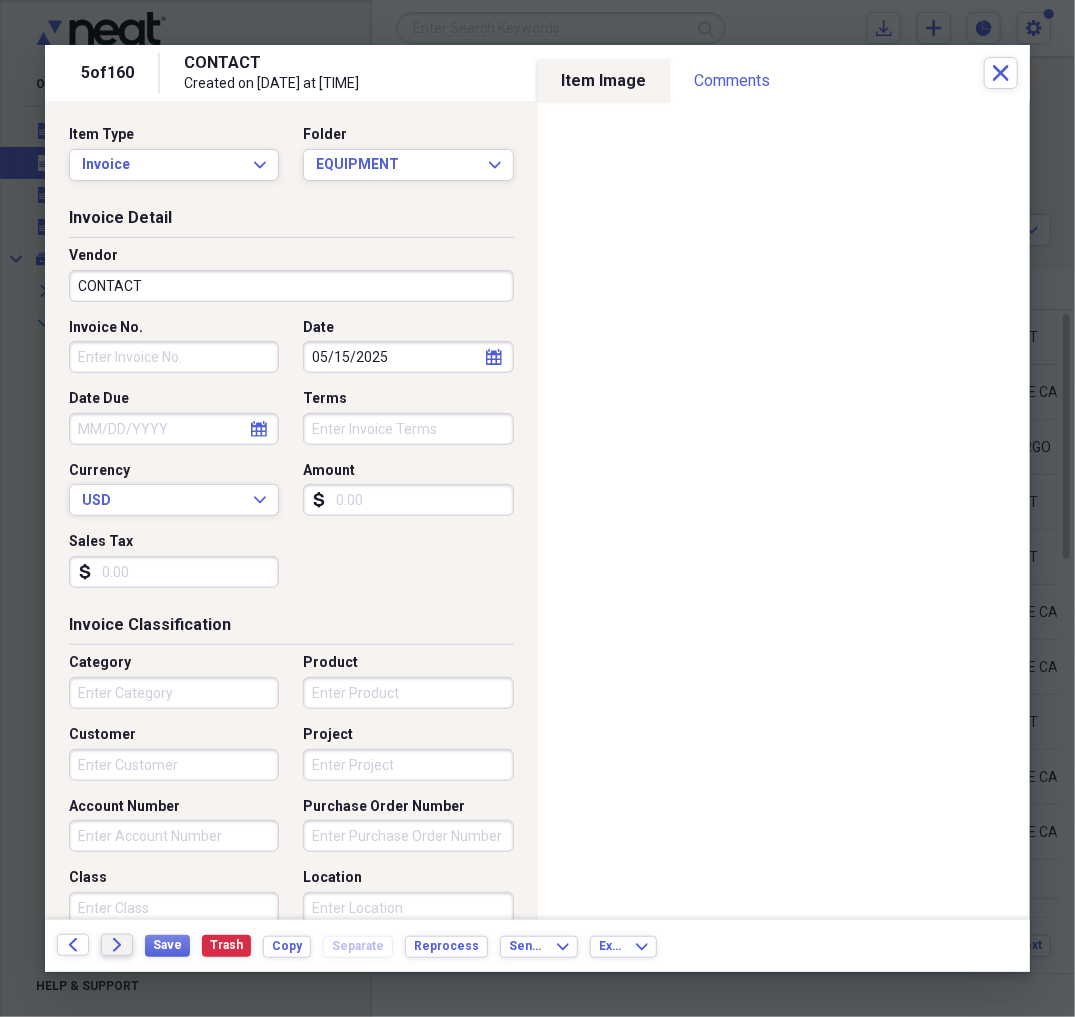 click on "Forward" at bounding box center (117, 945) 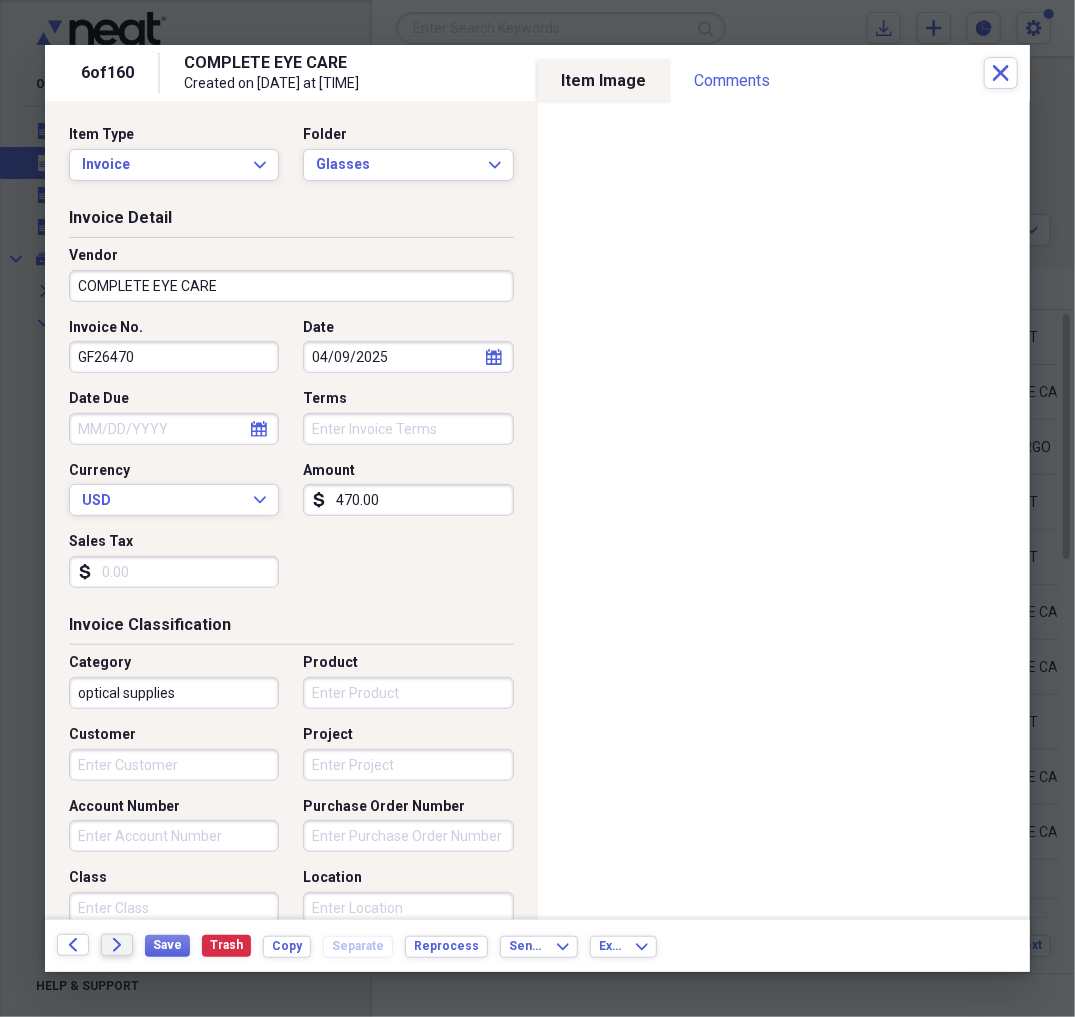 click on "Forward" at bounding box center (117, 945) 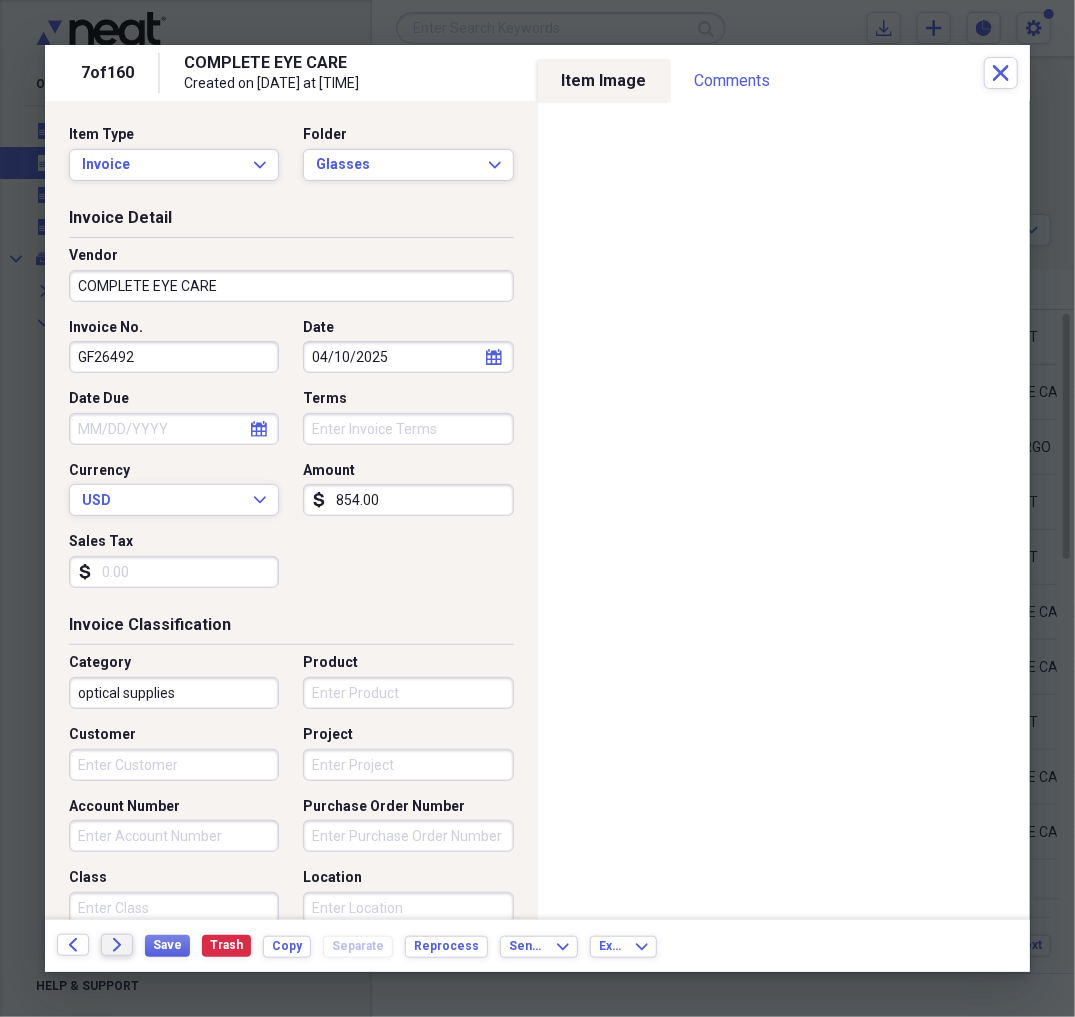 click on "Forward" at bounding box center [117, 945] 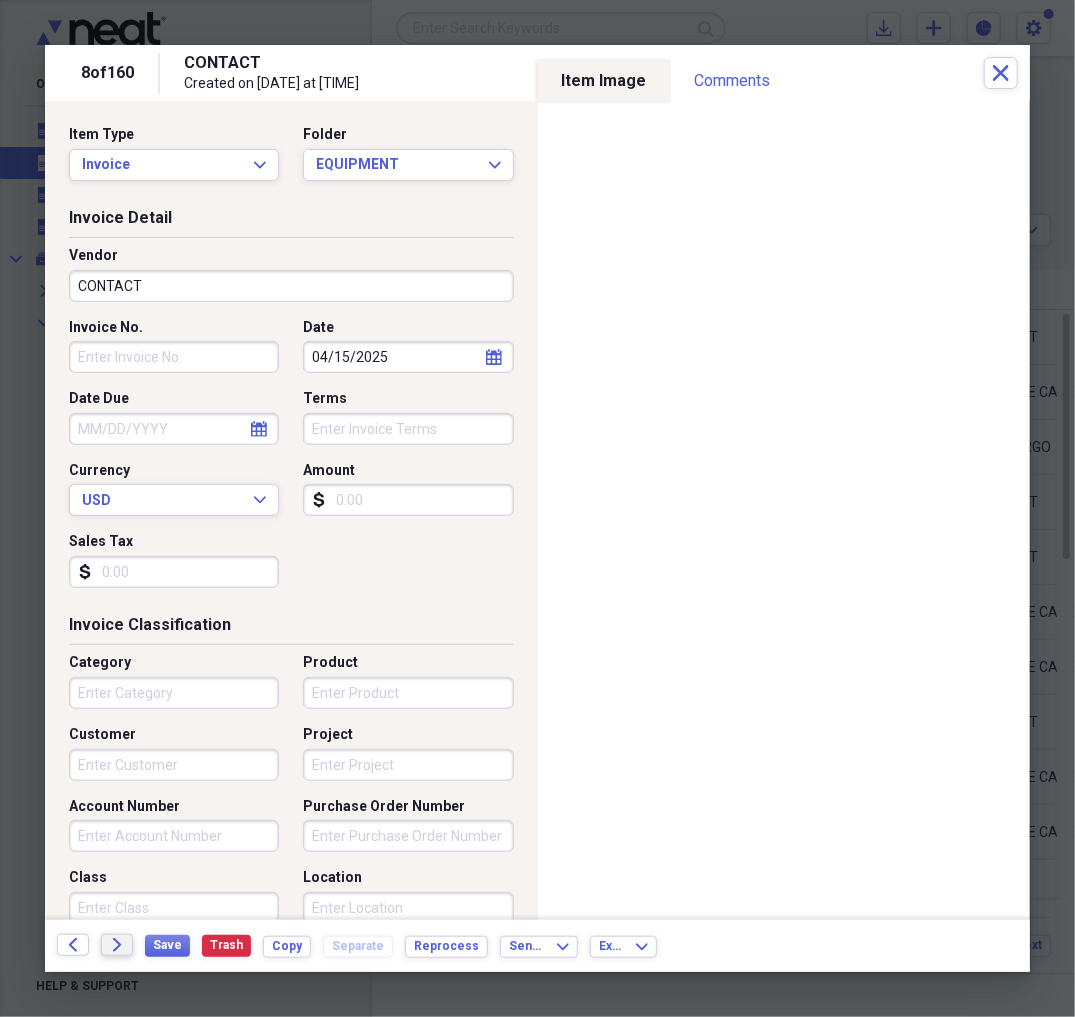 click on "Forward" at bounding box center (117, 945) 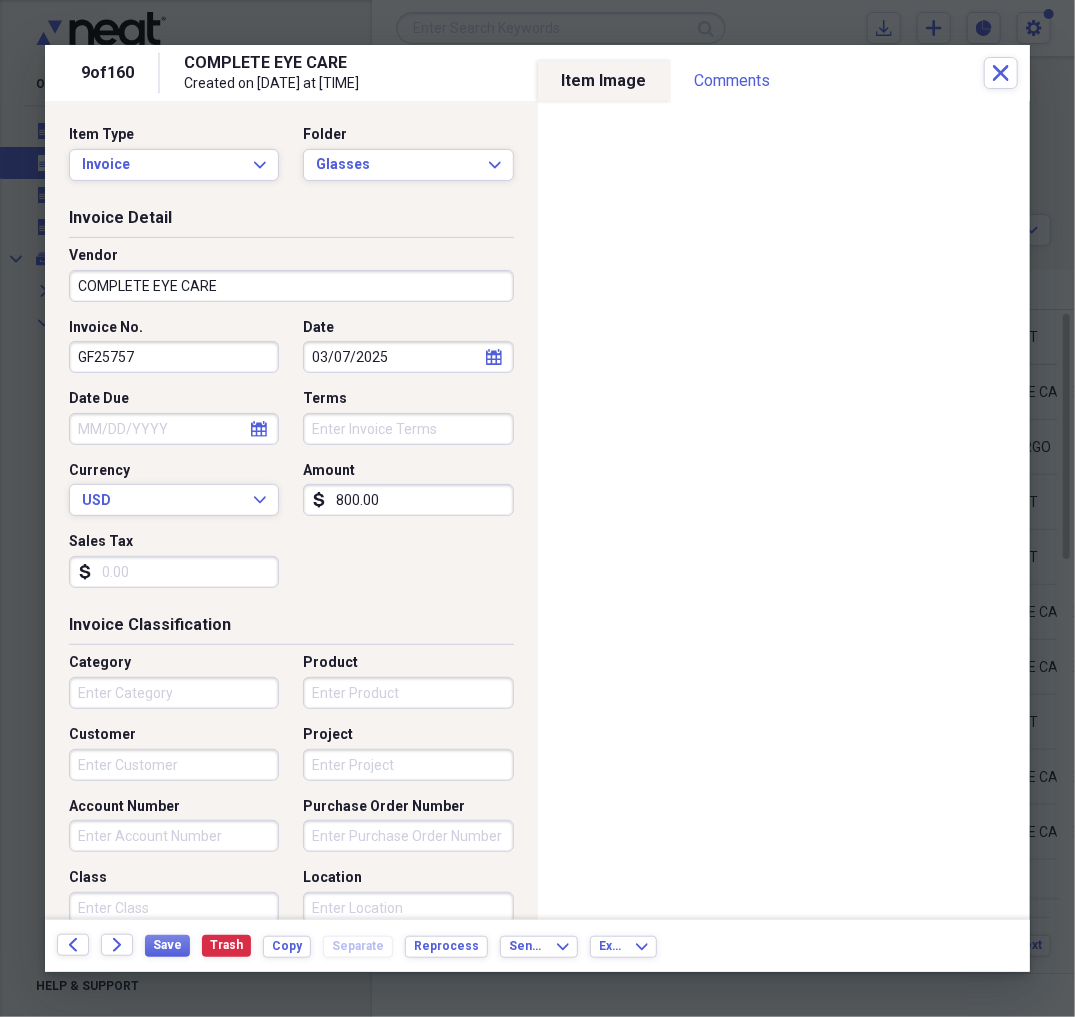 click on "Forward" at bounding box center [123, 946] 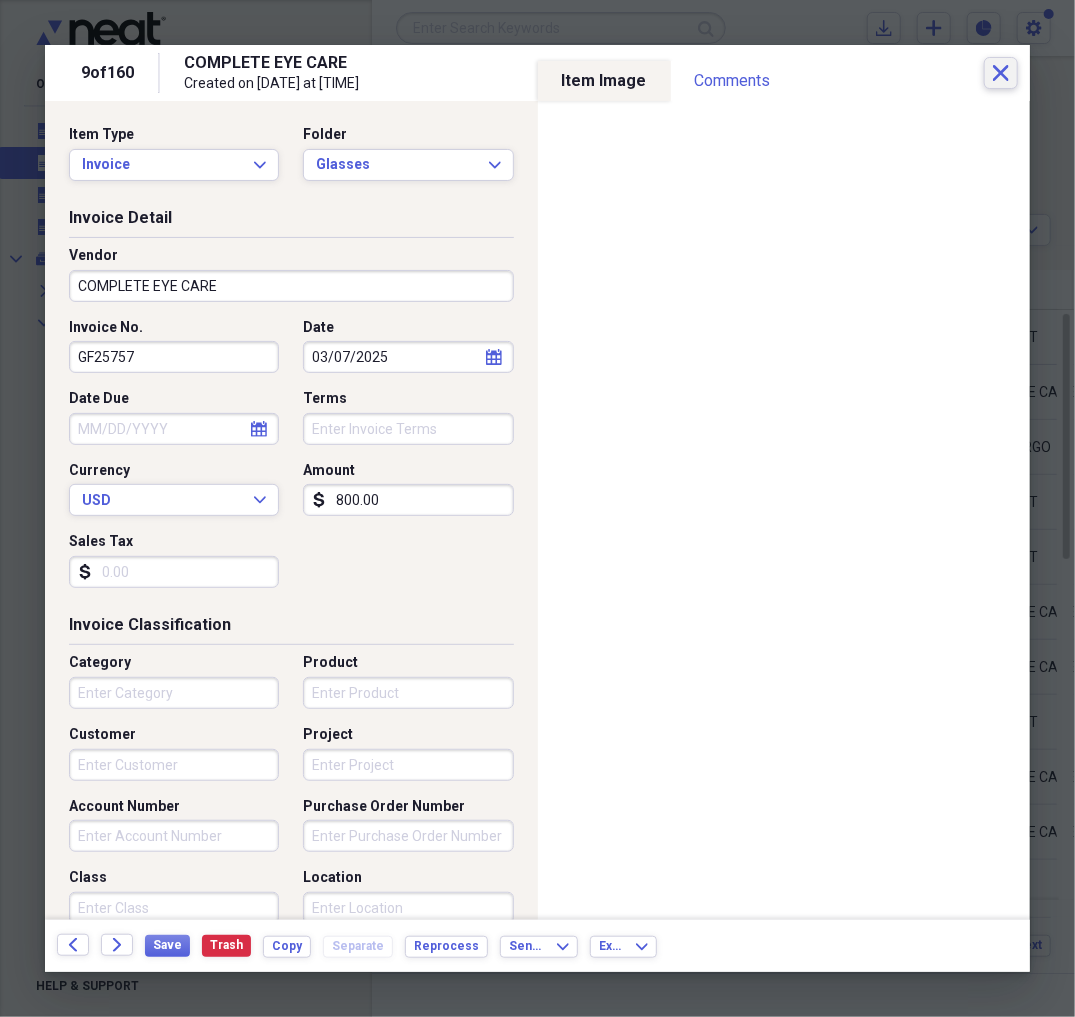 click on "Close" at bounding box center (1001, 73) 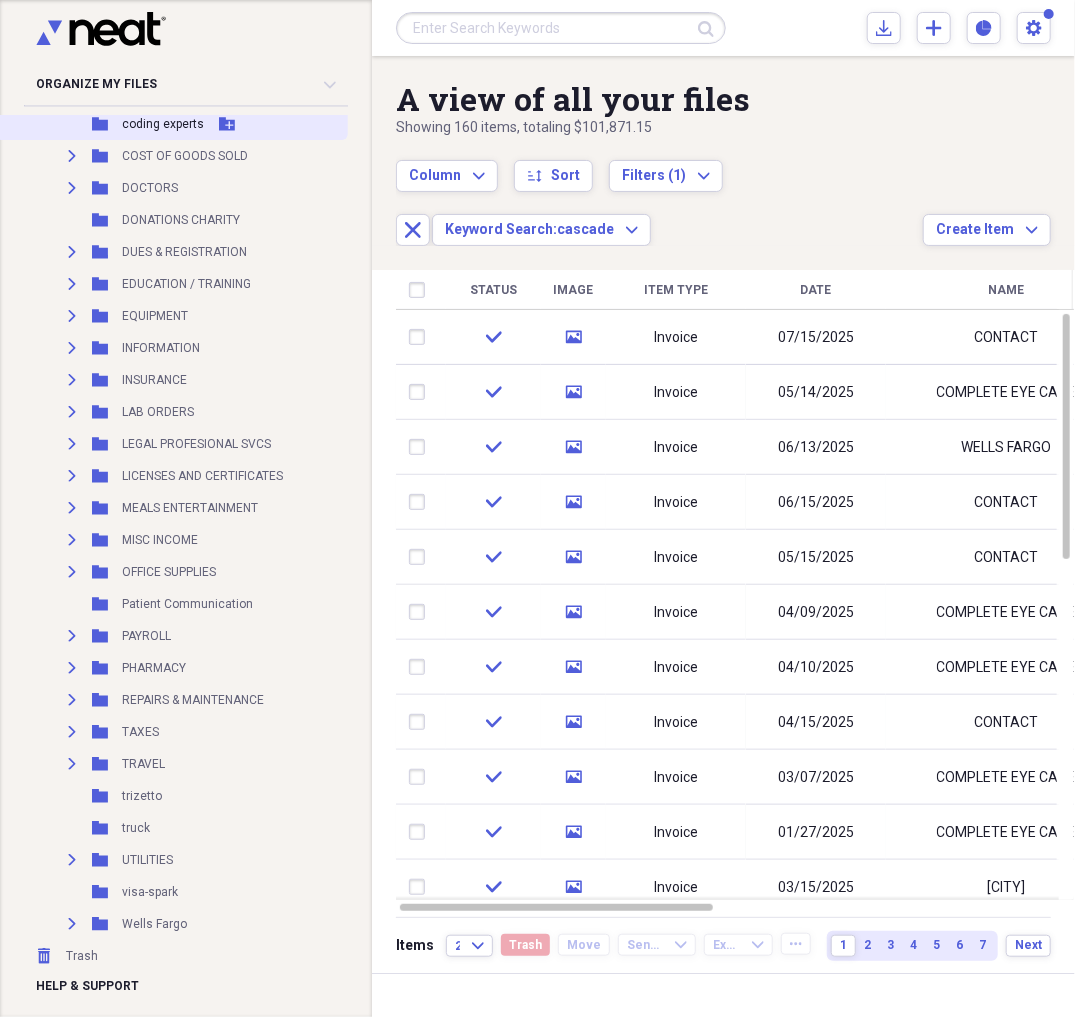 scroll, scrollTop: 0, scrollLeft: 0, axis: both 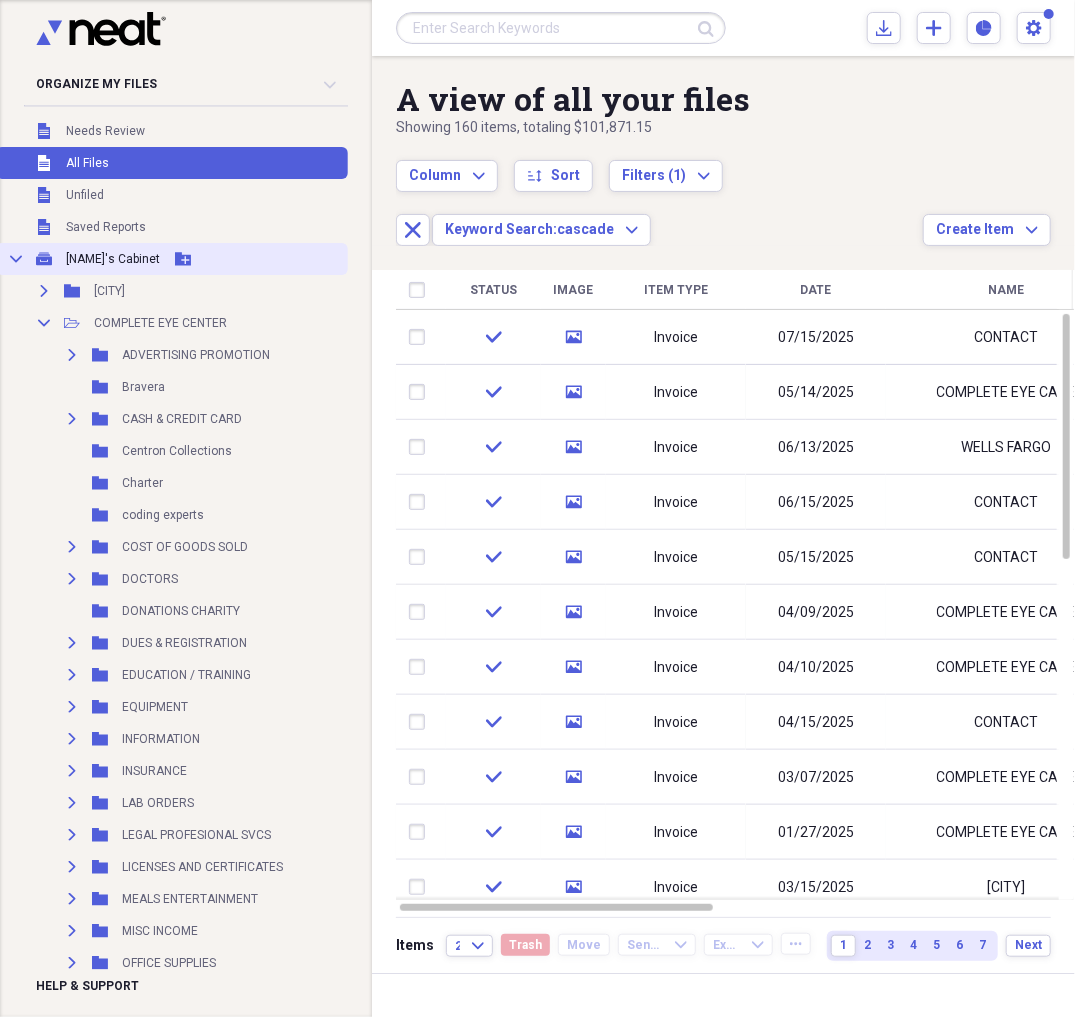 click on "Collapse" 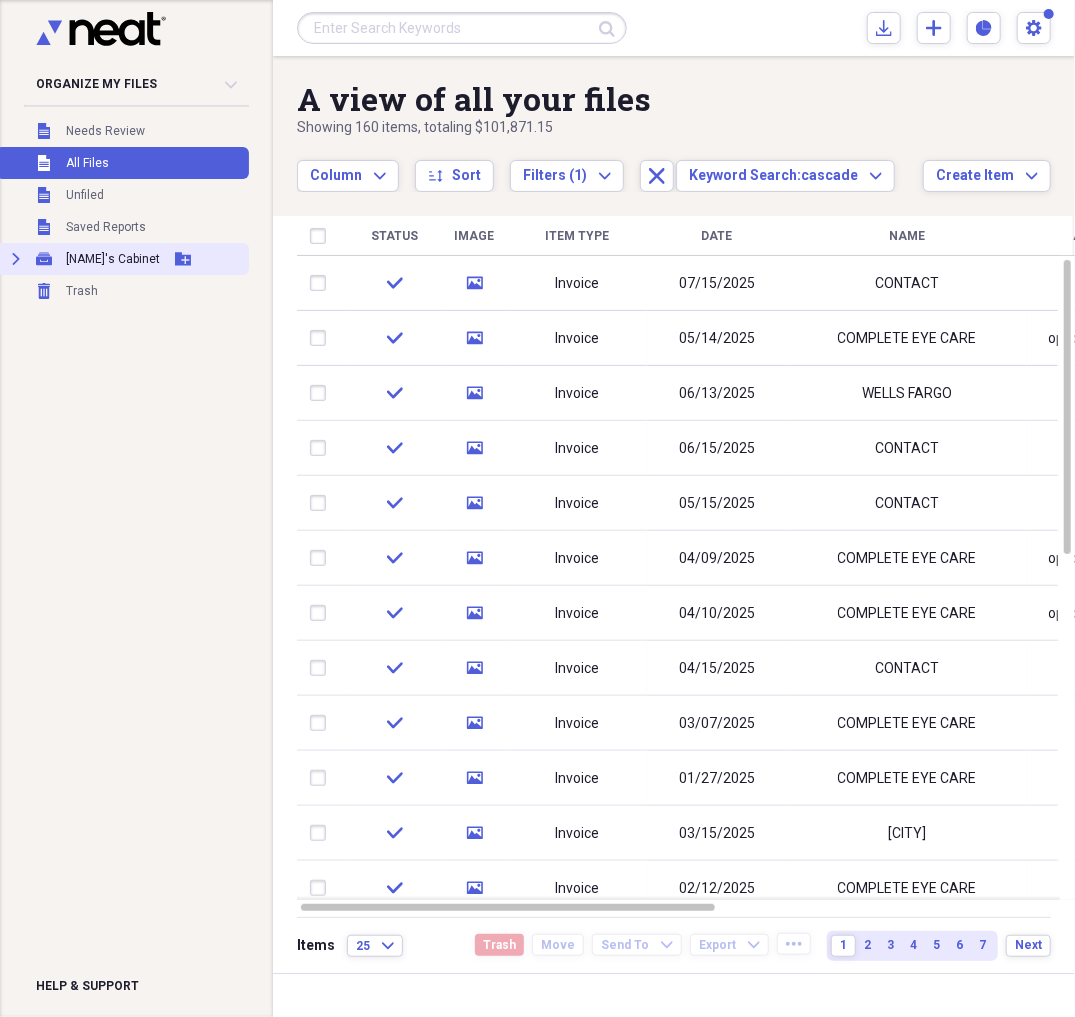click on "Expand My Cabinet [NAME]'s Cabinet Add Folder" at bounding box center (122, 259) 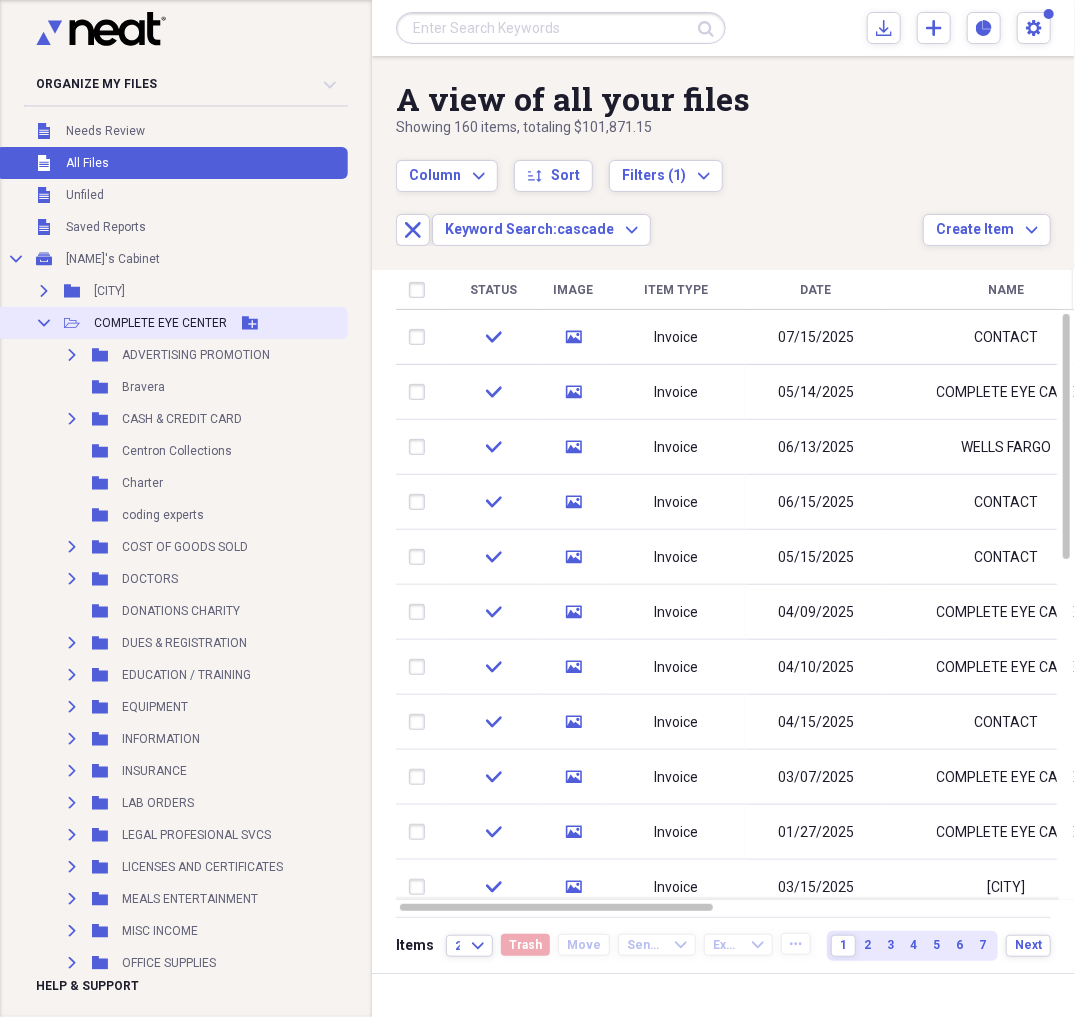 click on "Collapse" 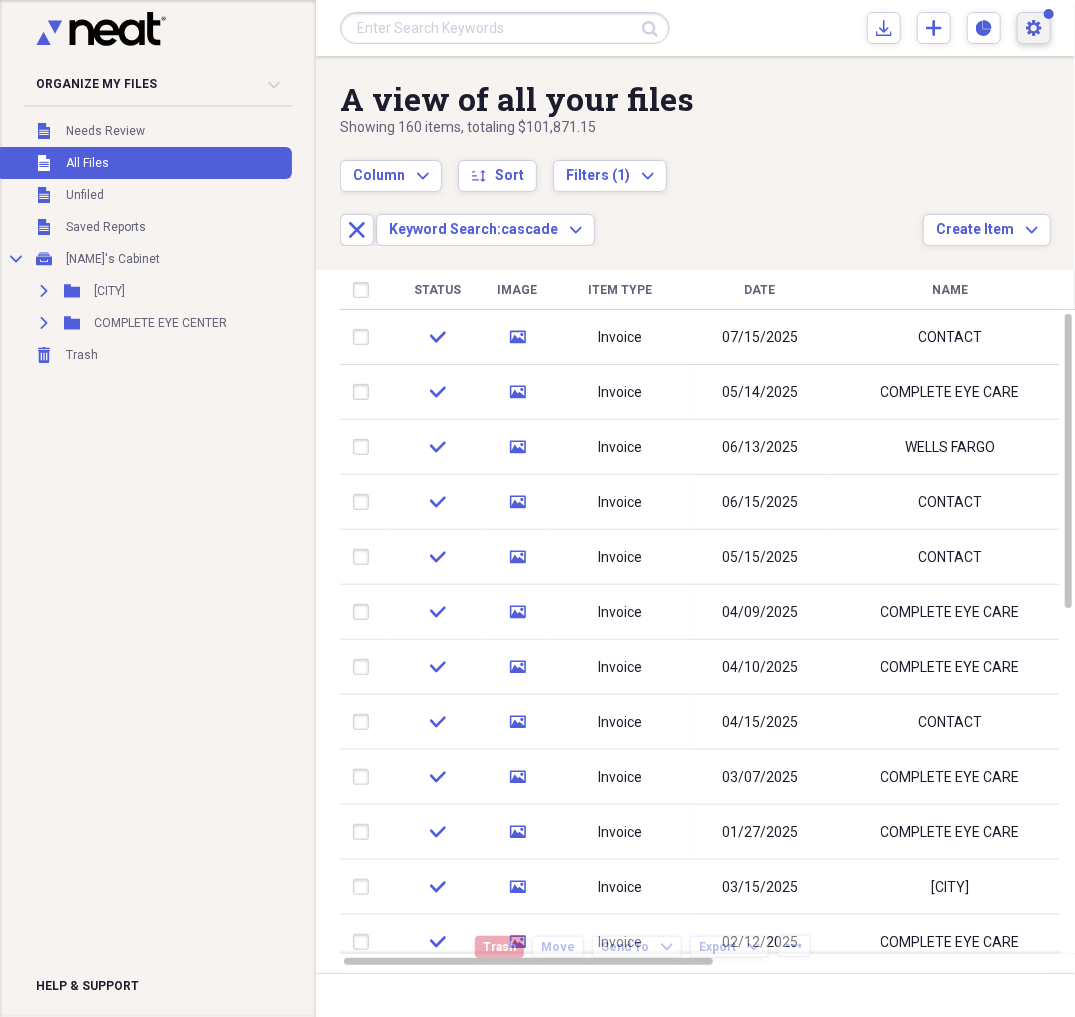 click on "Settings [NAME] Expand" at bounding box center [1034, 28] 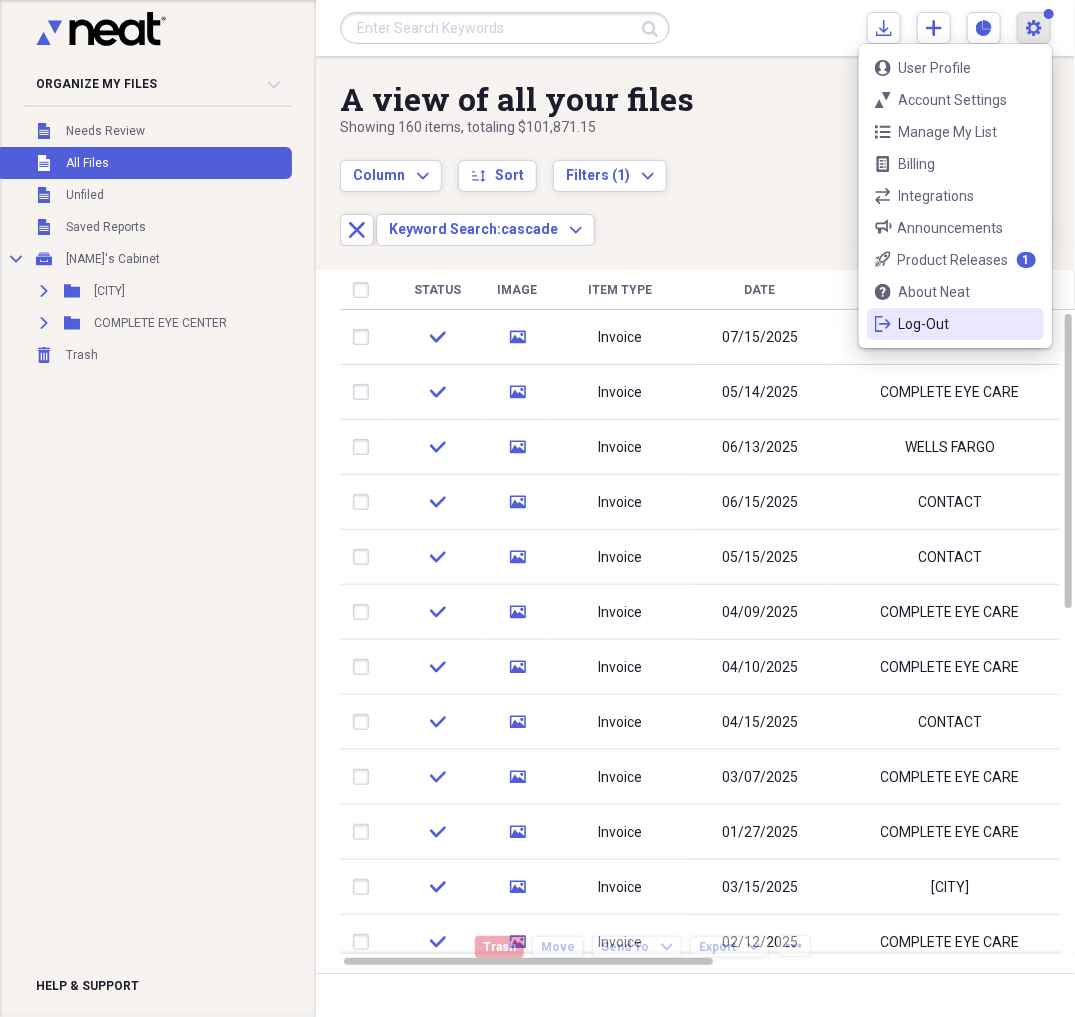 click on "Log-Out" at bounding box center [955, 324] 